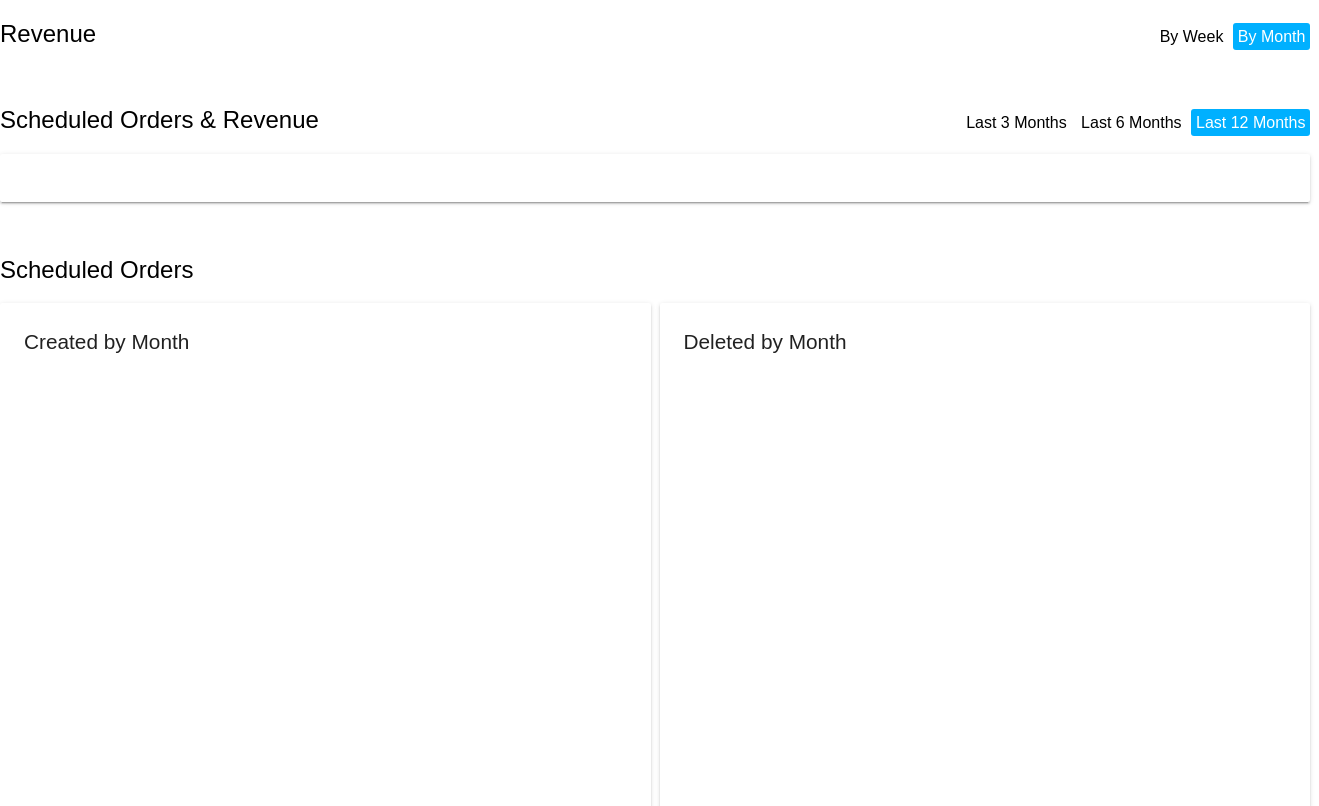 scroll, scrollTop: 0, scrollLeft: 0, axis: both 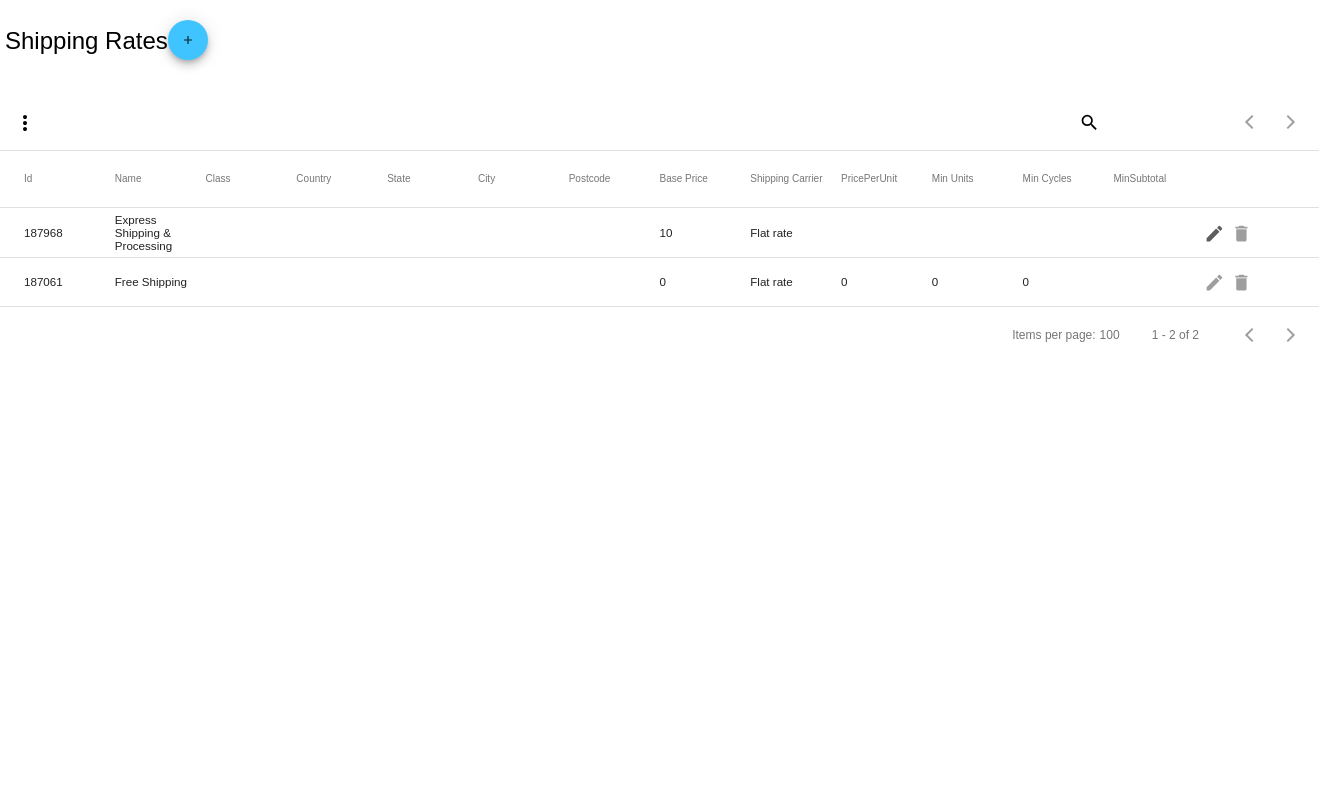 click on "edit" 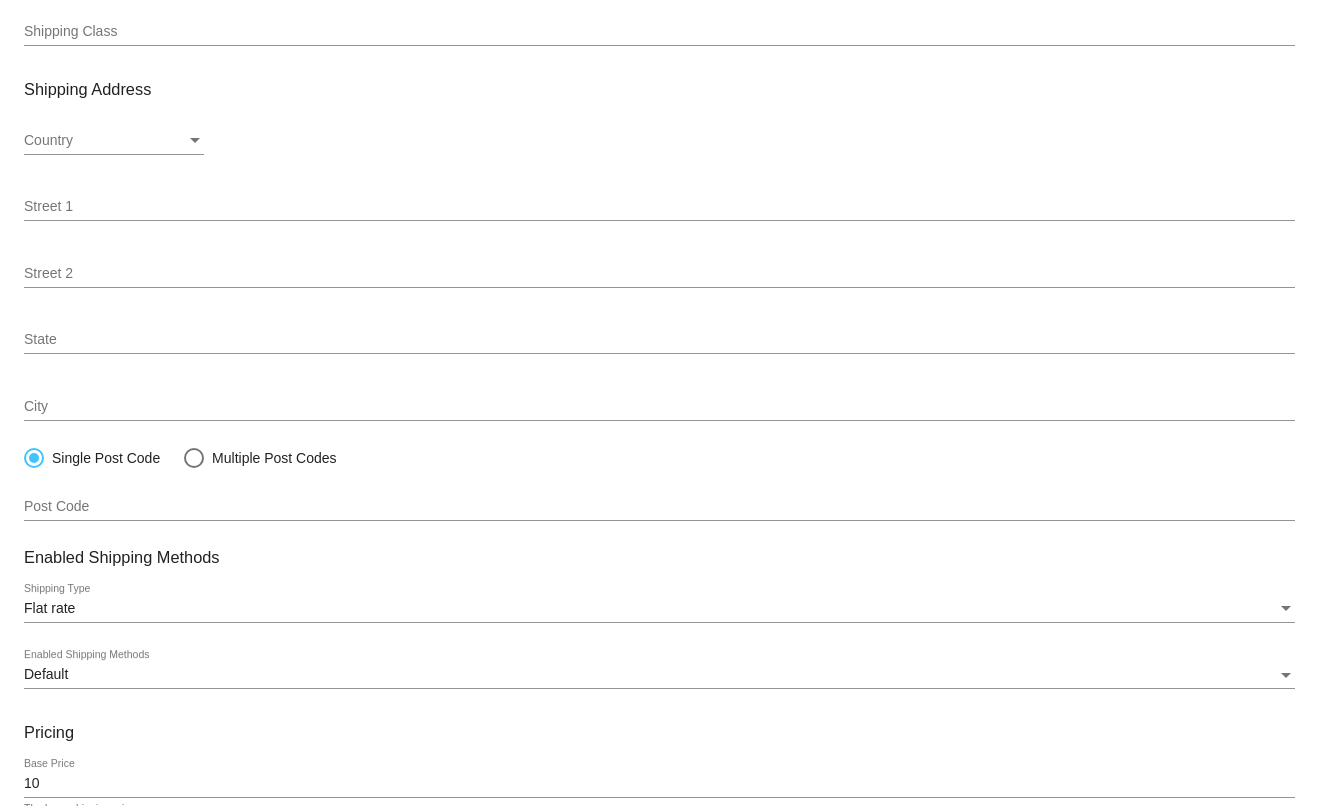 scroll, scrollTop: 0, scrollLeft: 0, axis: both 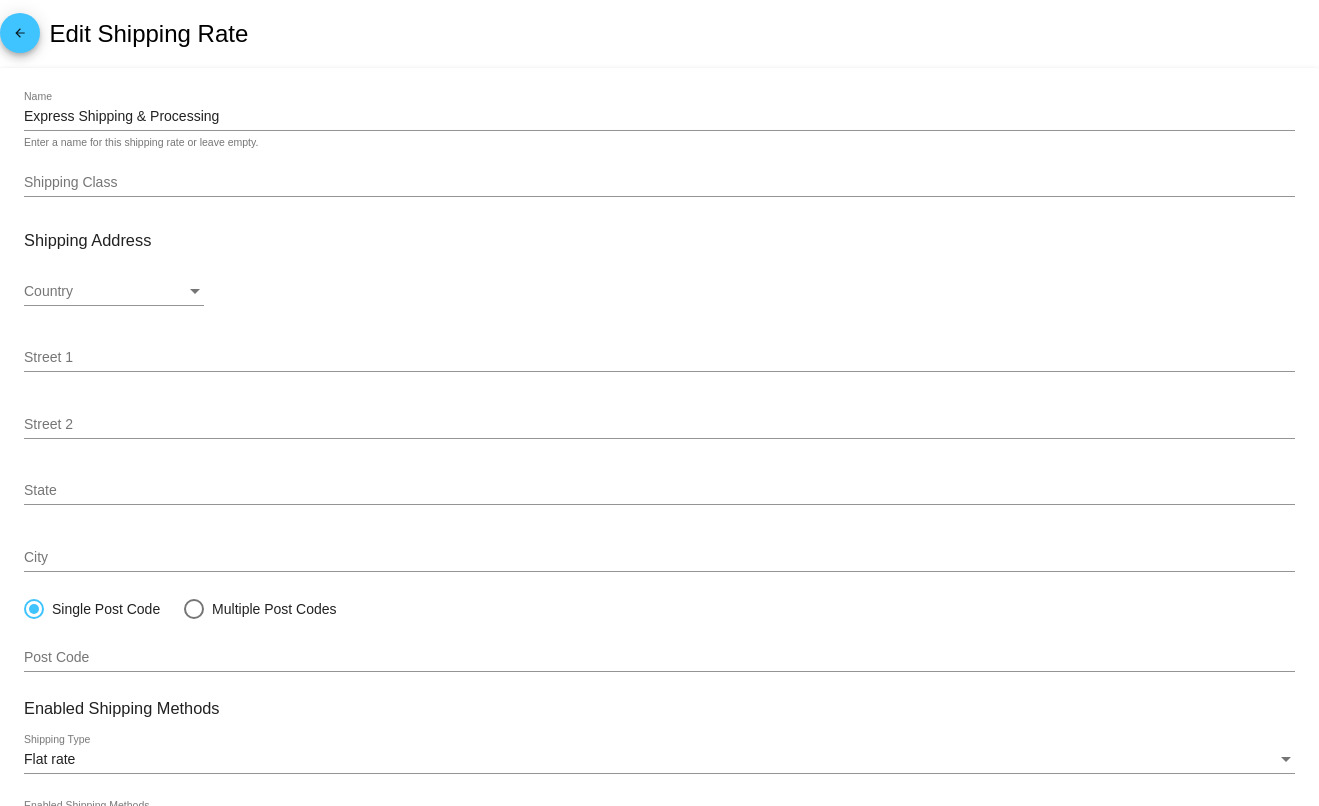 click on "Shipping Class" at bounding box center [659, 183] 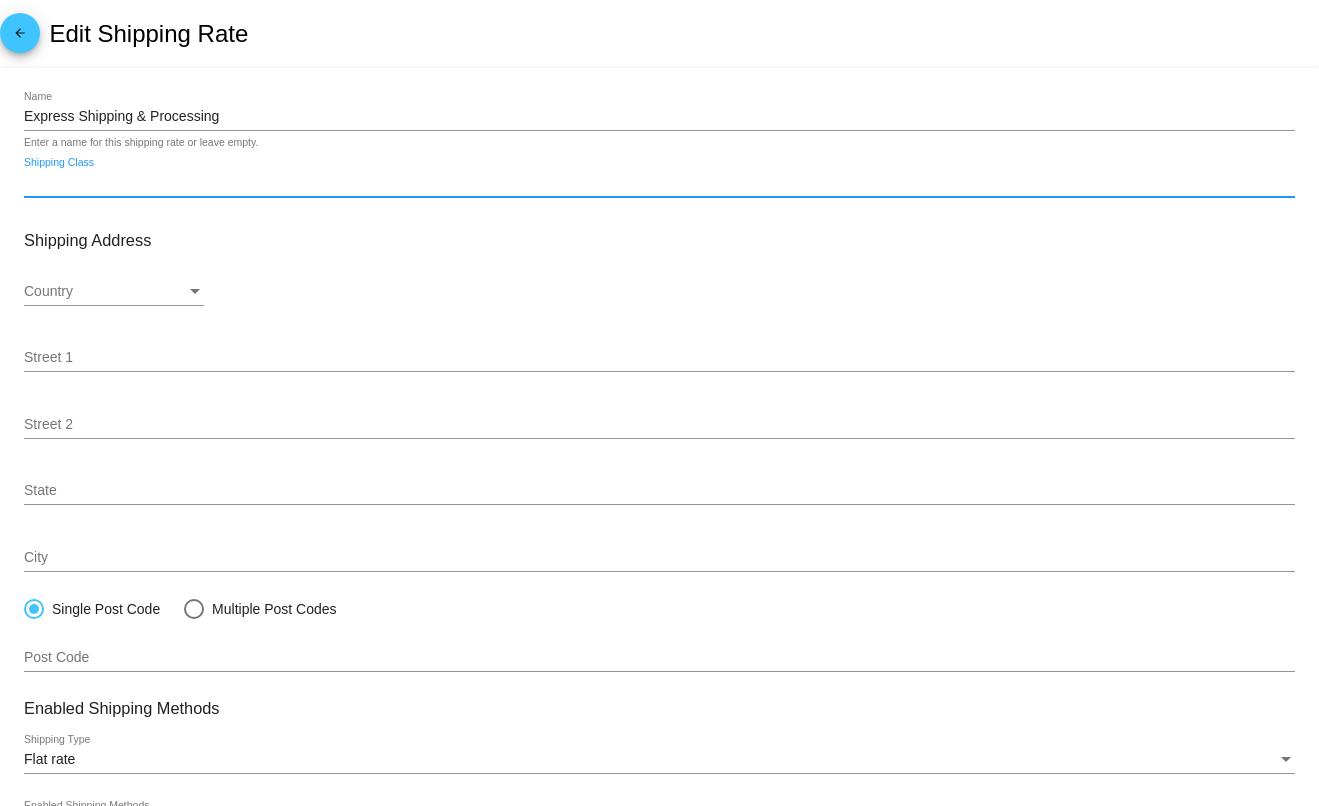 click on "Shipping Class" at bounding box center (659, 183) 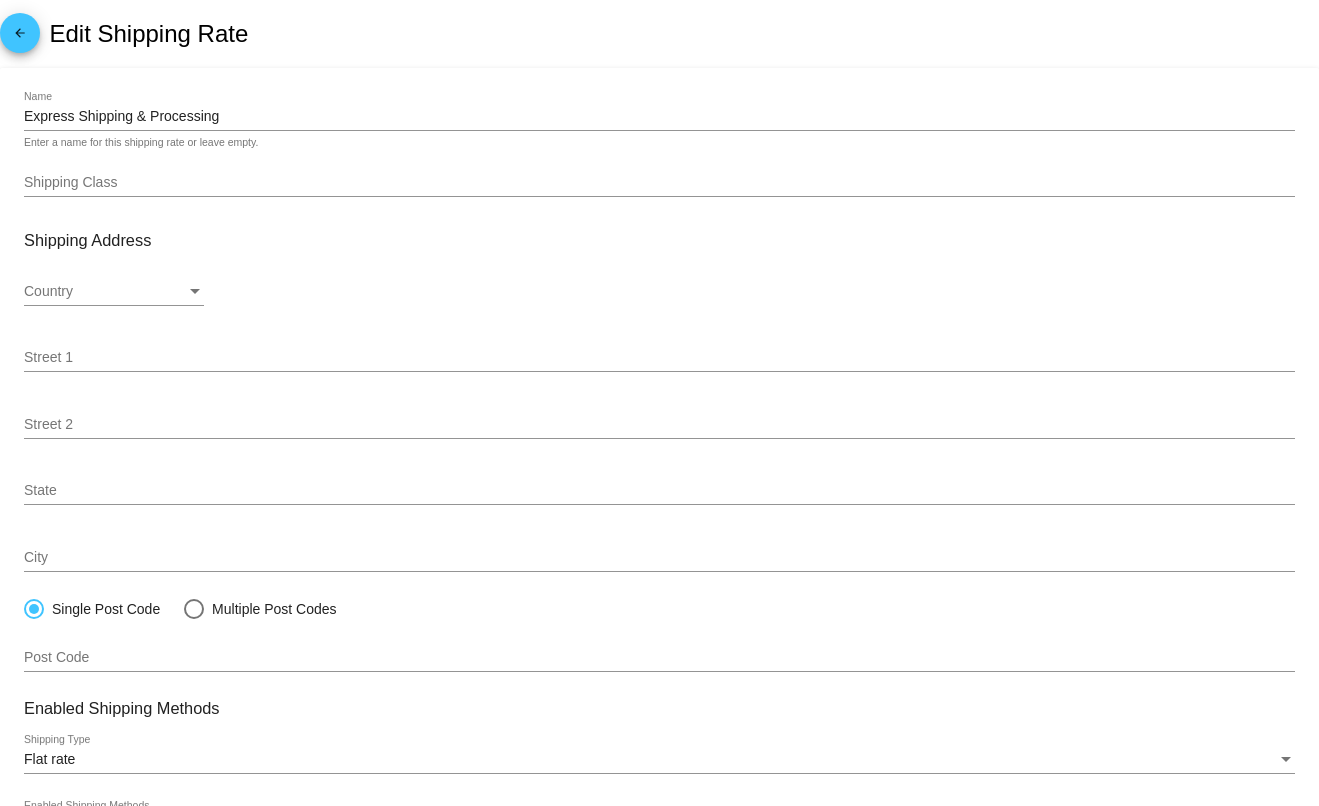 click on "Express Shipping & Processing
Name Enter a name for this shipping rate or leave empty.
Shipping Class
Shipping Address
Country
Country
Street 1
Street 2
State
City
Single Post Code
Multiple Post Codes
Post Code
Enabled Shipping Methods
Flat rate
Shipping Type
Default
Enabled Shipping Methods
Pricing
10
Base Price The base shipping price.
Price Per Unit Additional shipping price to be added per unit." 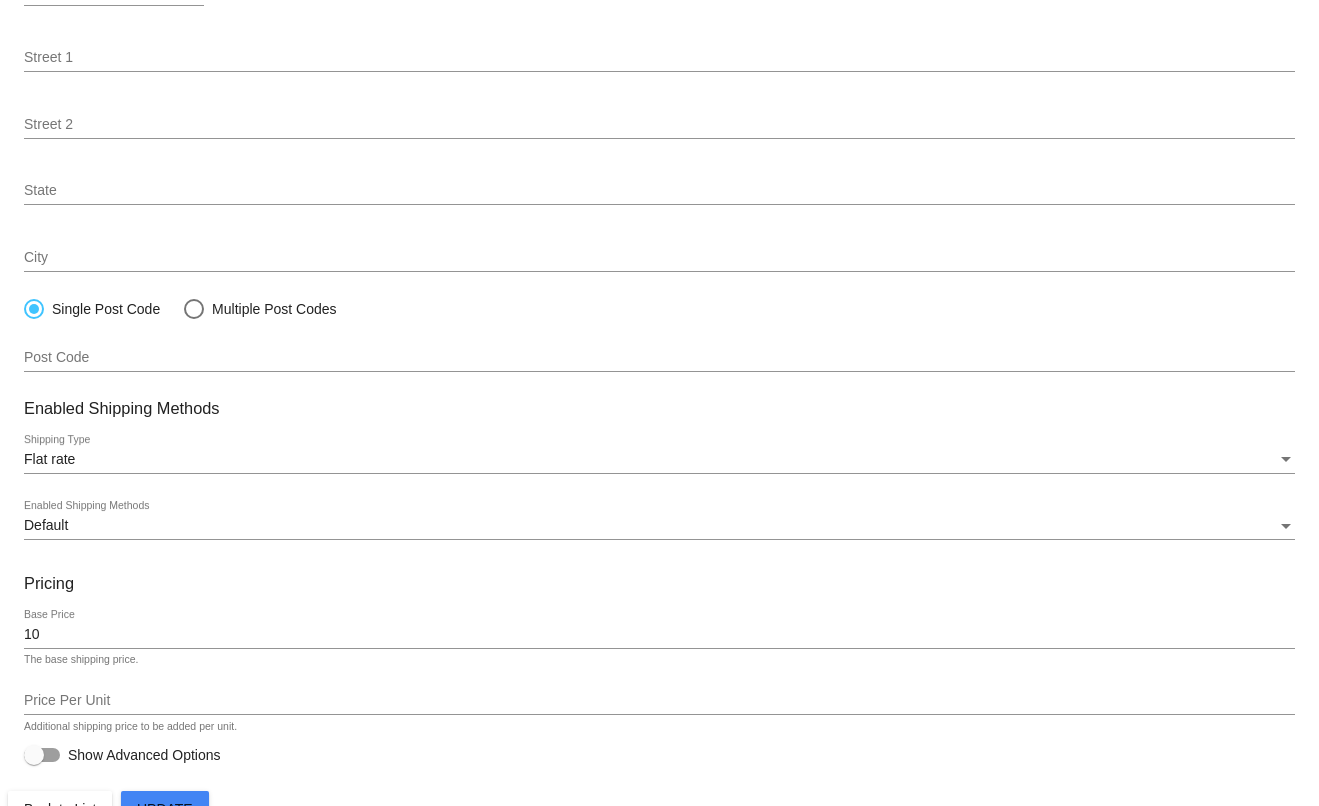 scroll, scrollTop: 340, scrollLeft: 0, axis: vertical 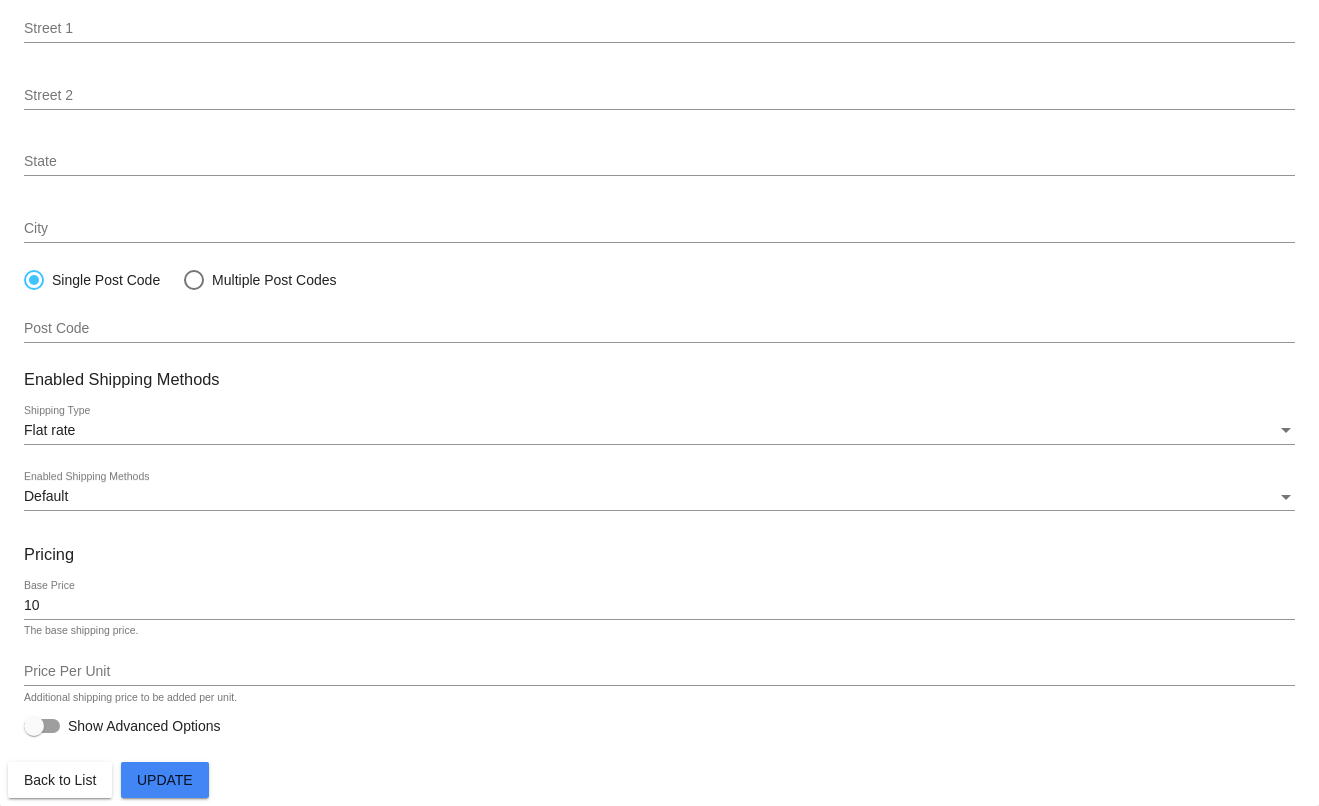 click on "Default
Enabled Shipping Methods" 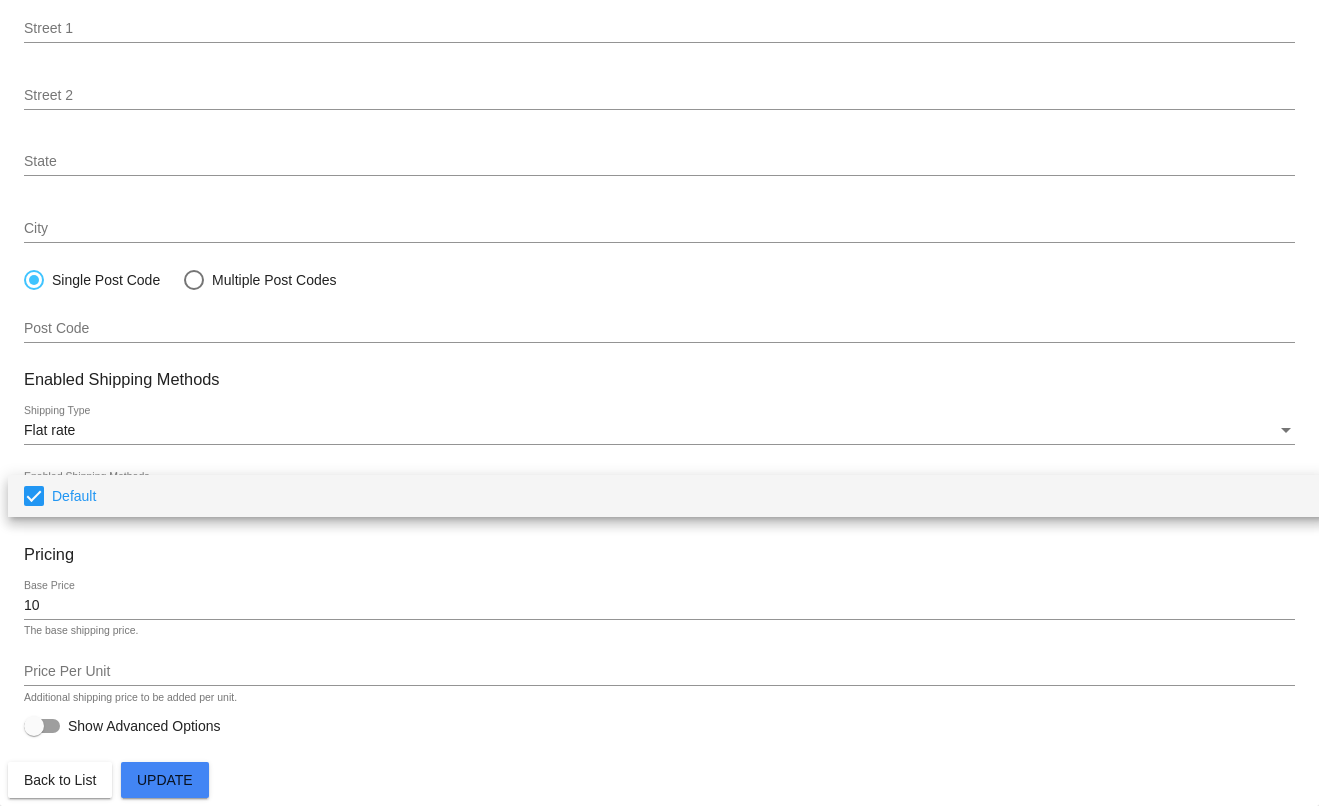 click at bounding box center (659, 403) 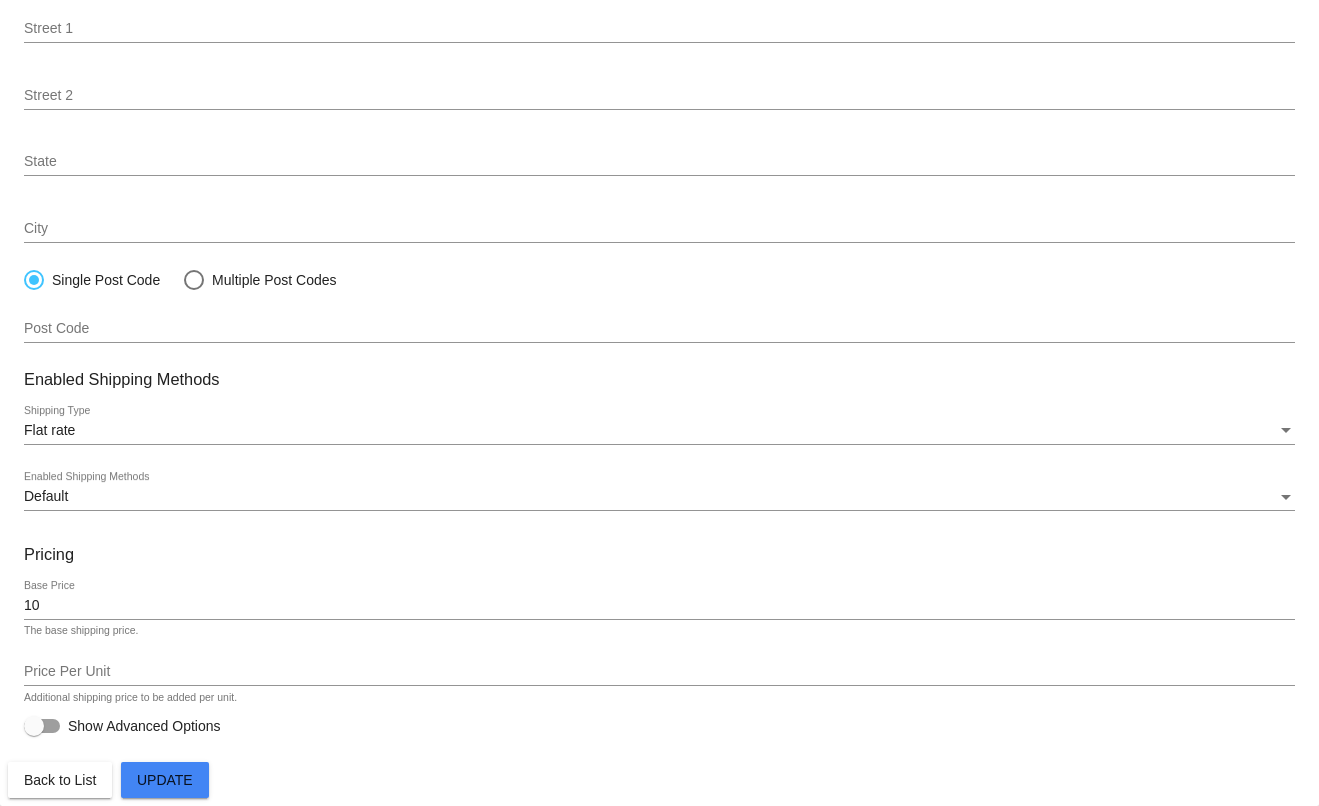 click on "Flat rate" at bounding box center [650, 431] 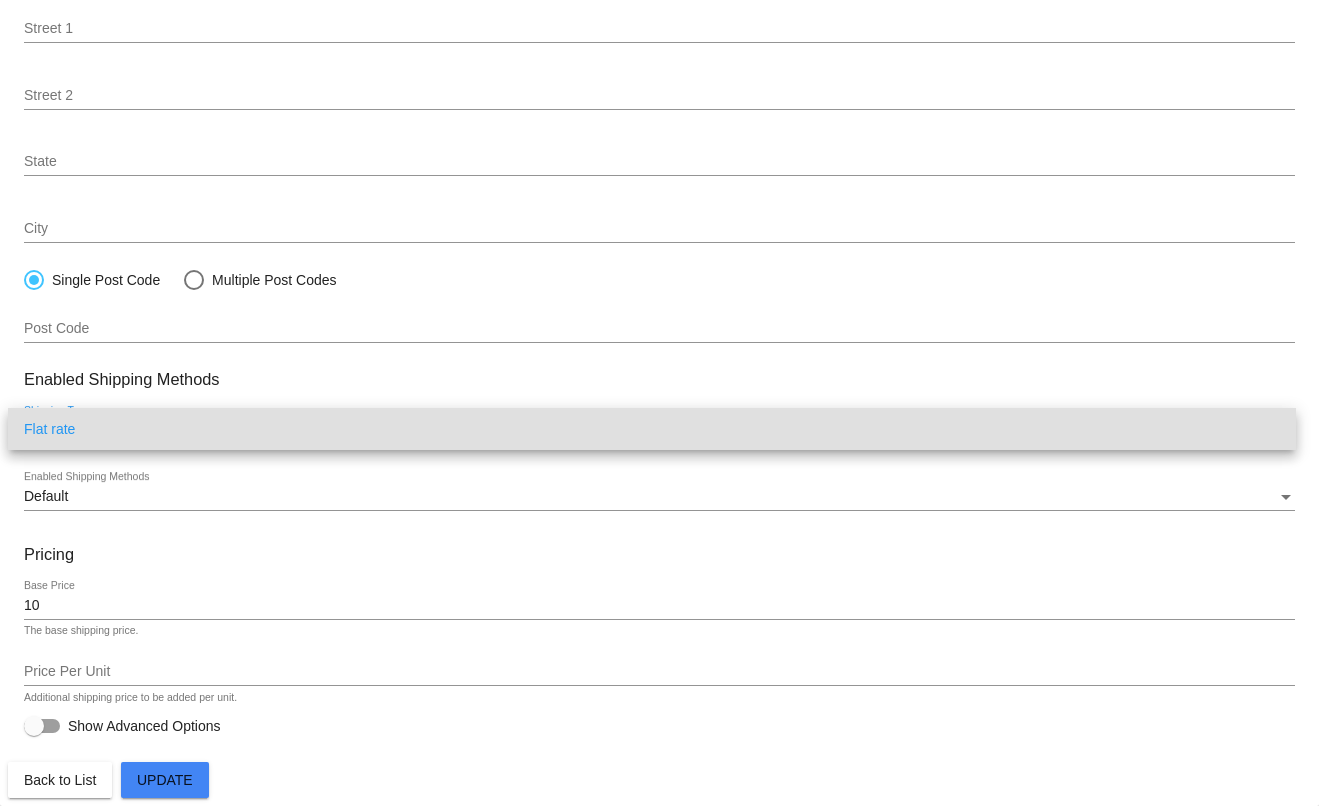 click at bounding box center (659, 403) 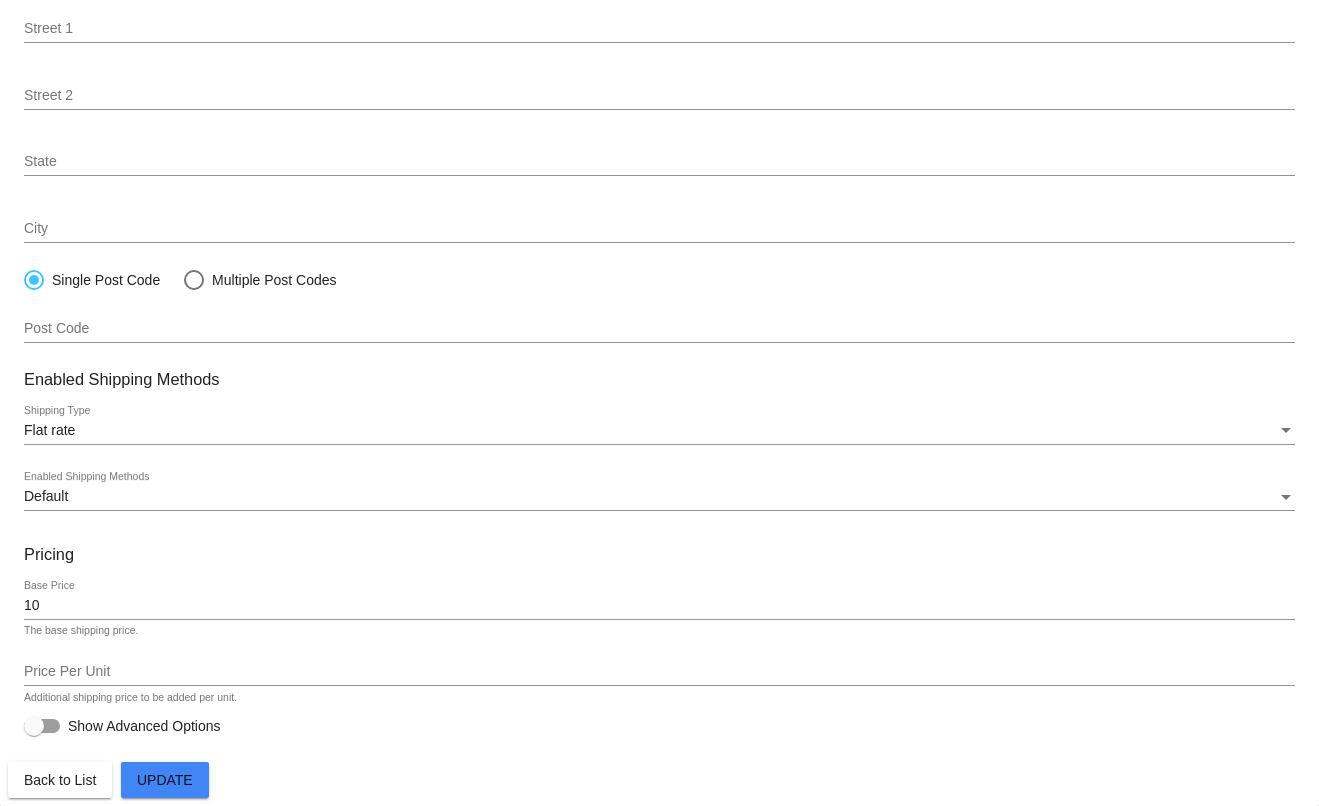 scroll, scrollTop: 0, scrollLeft: 0, axis: both 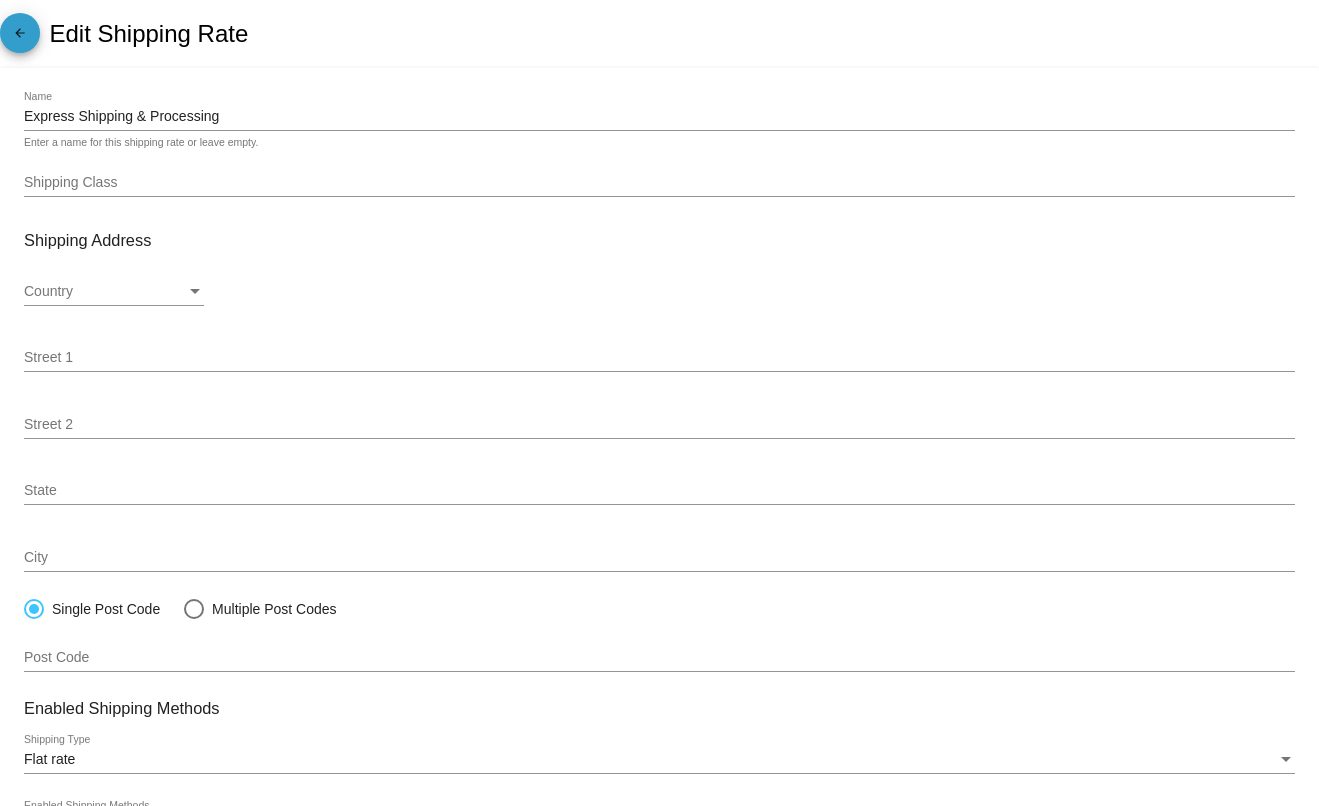 click on "arrow_back" 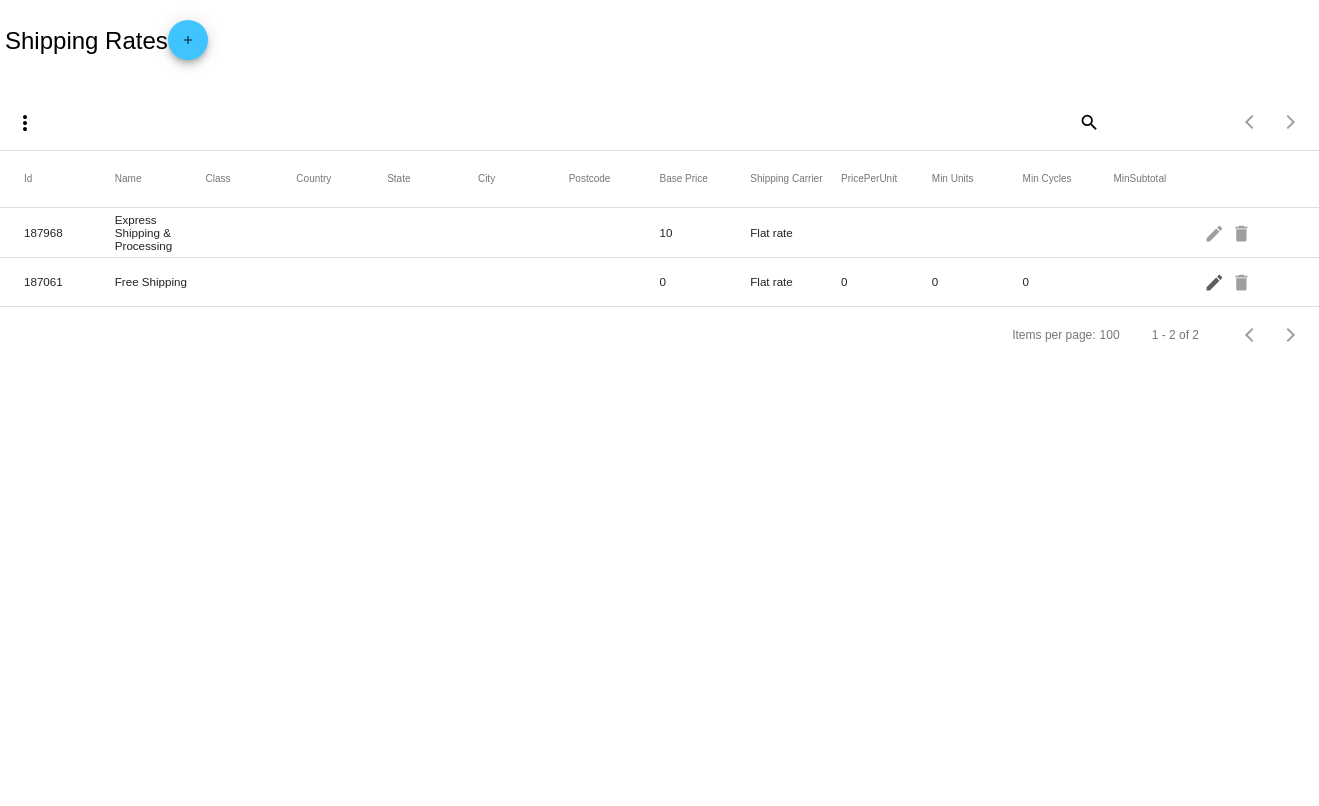 click on "edit" 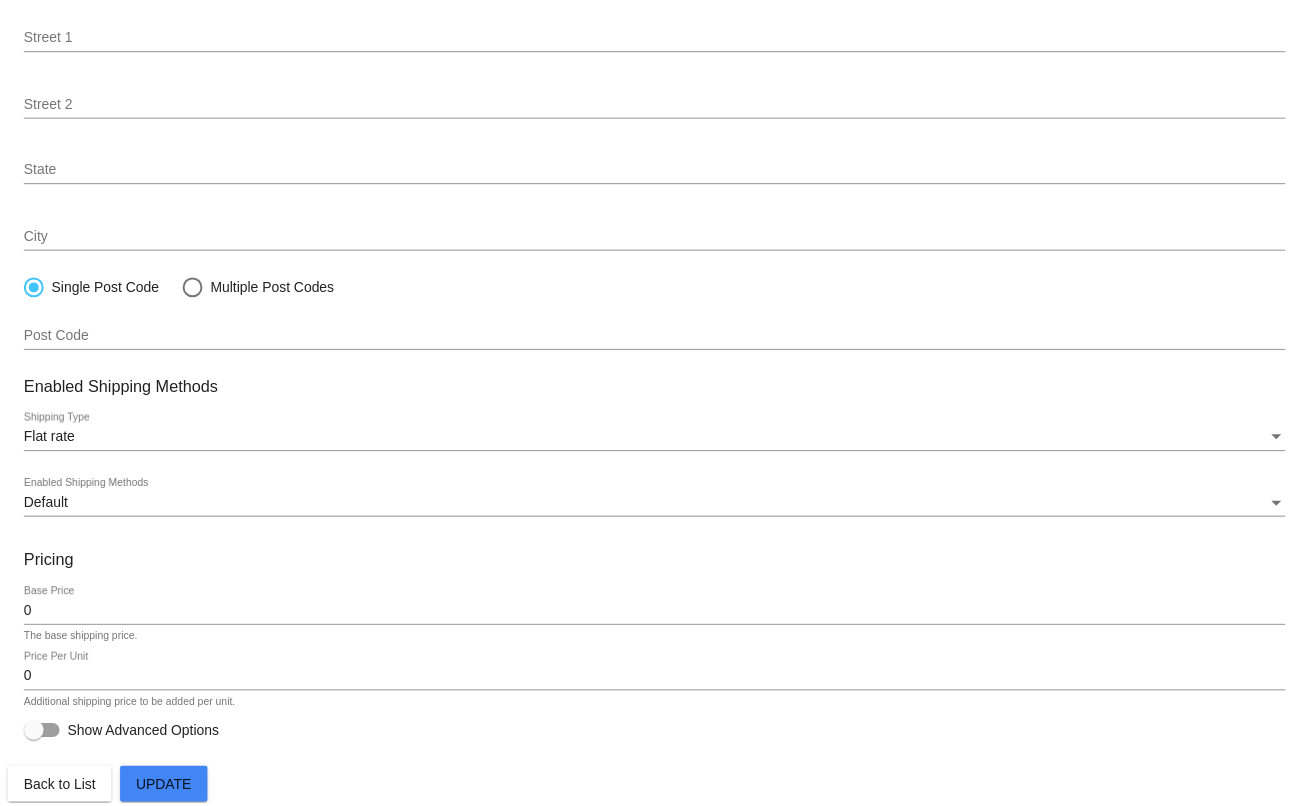 scroll, scrollTop: 340, scrollLeft: 0, axis: vertical 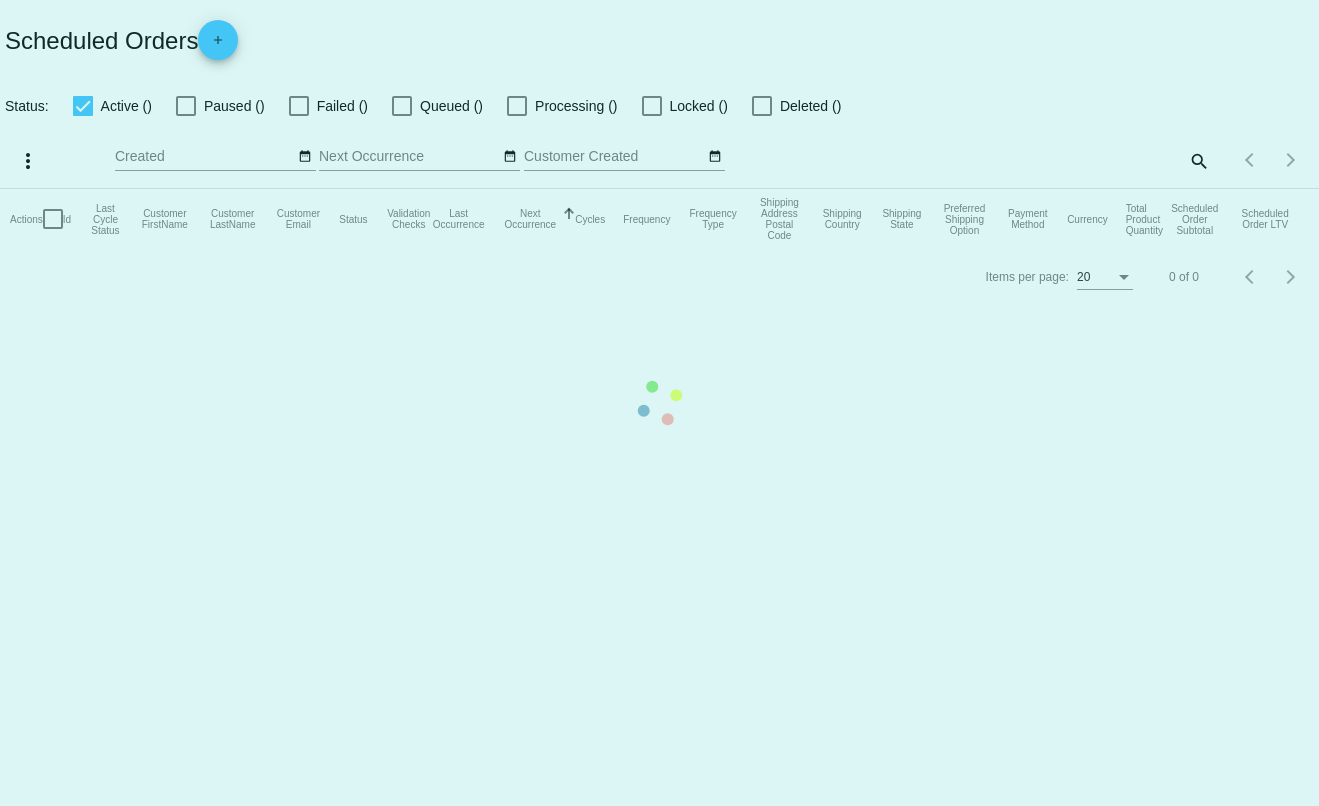 checkbox on "true" 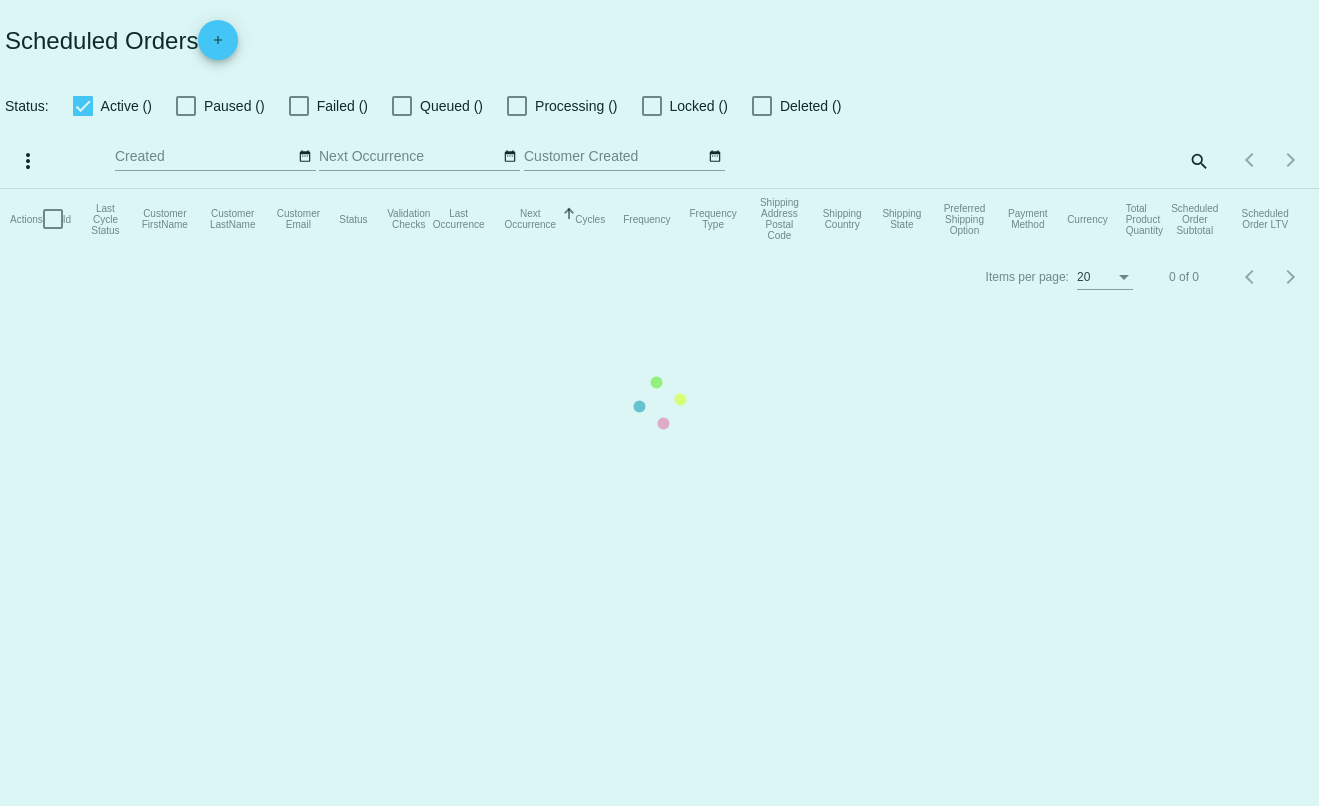 checkbox on "true" 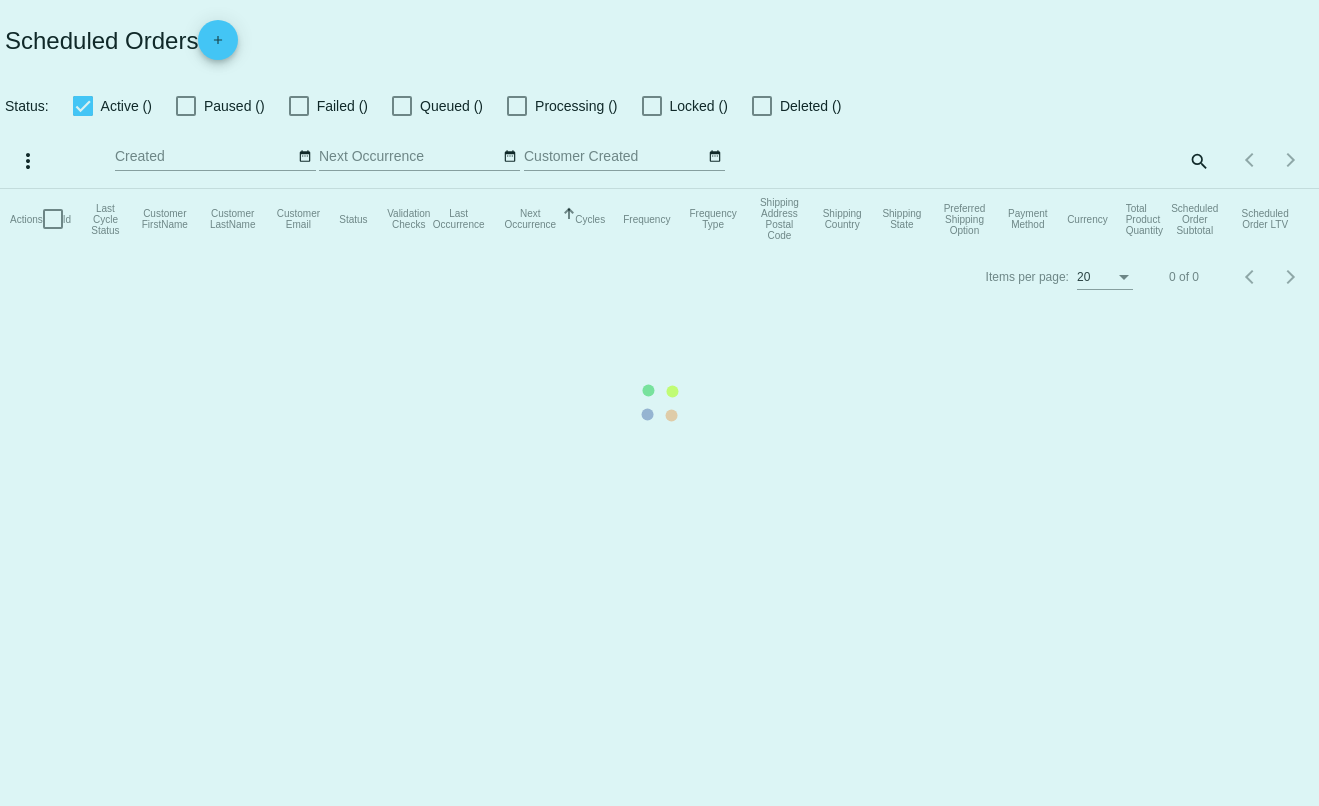 scroll, scrollTop: 0, scrollLeft: 0, axis: both 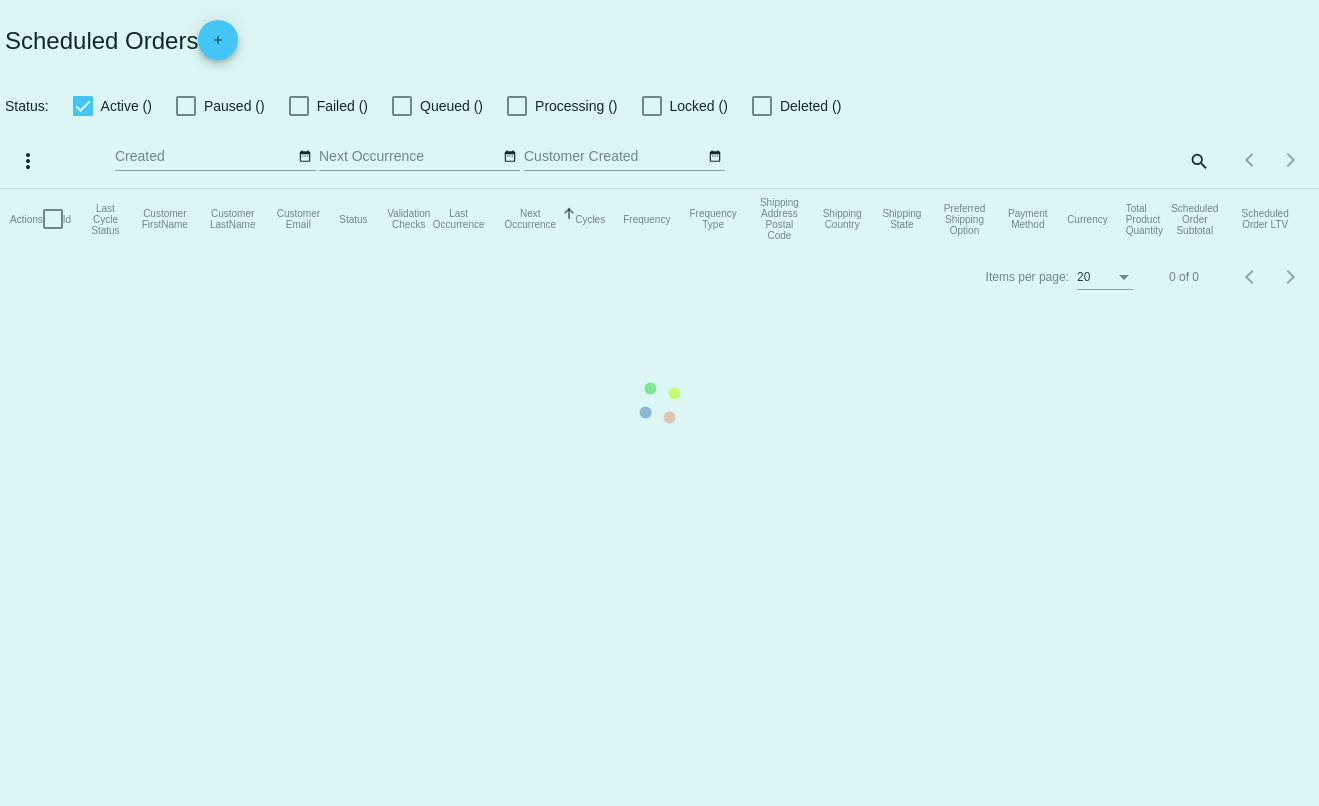 type on "t.leclaire@simplekneads.com" 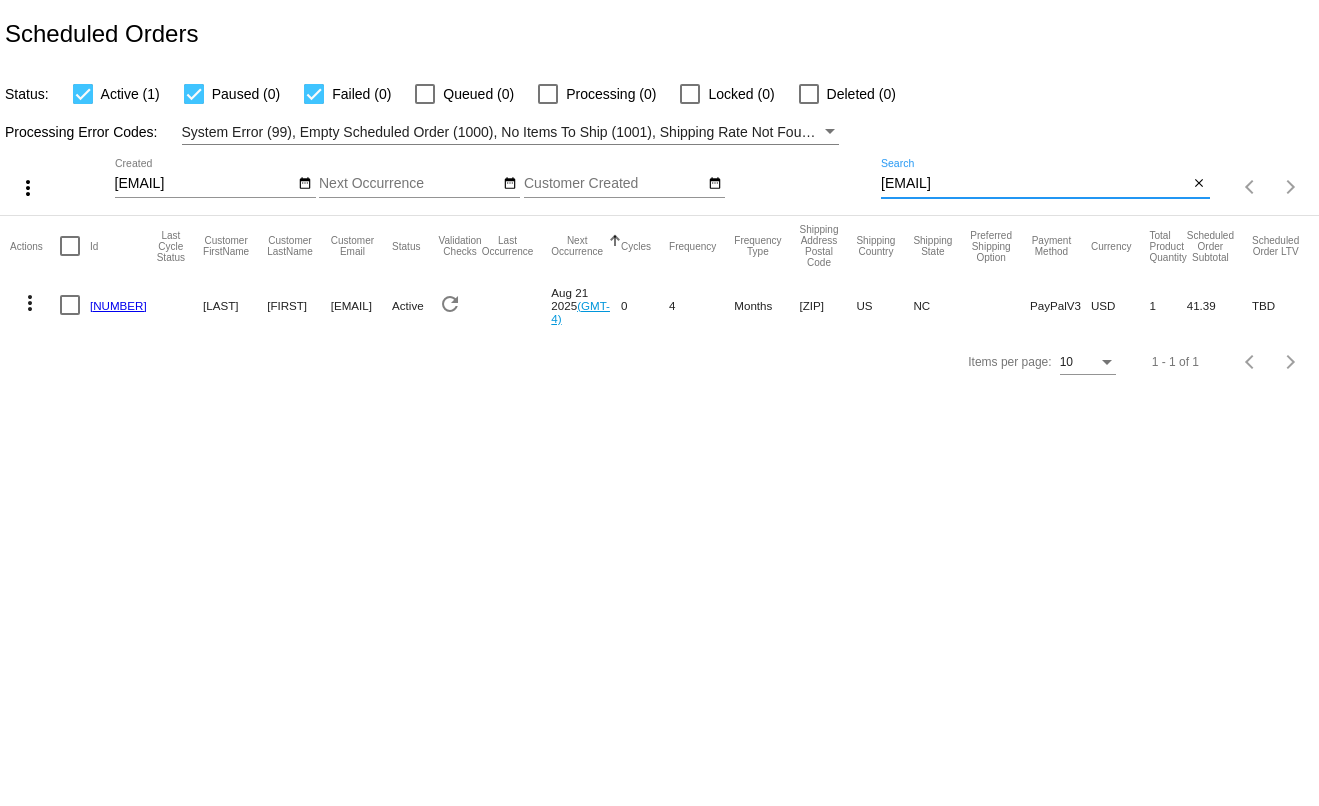 drag, startPoint x: 1091, startPoint y: 187, endPoint x: 876, endPoint y: 180, distance: 215.11392 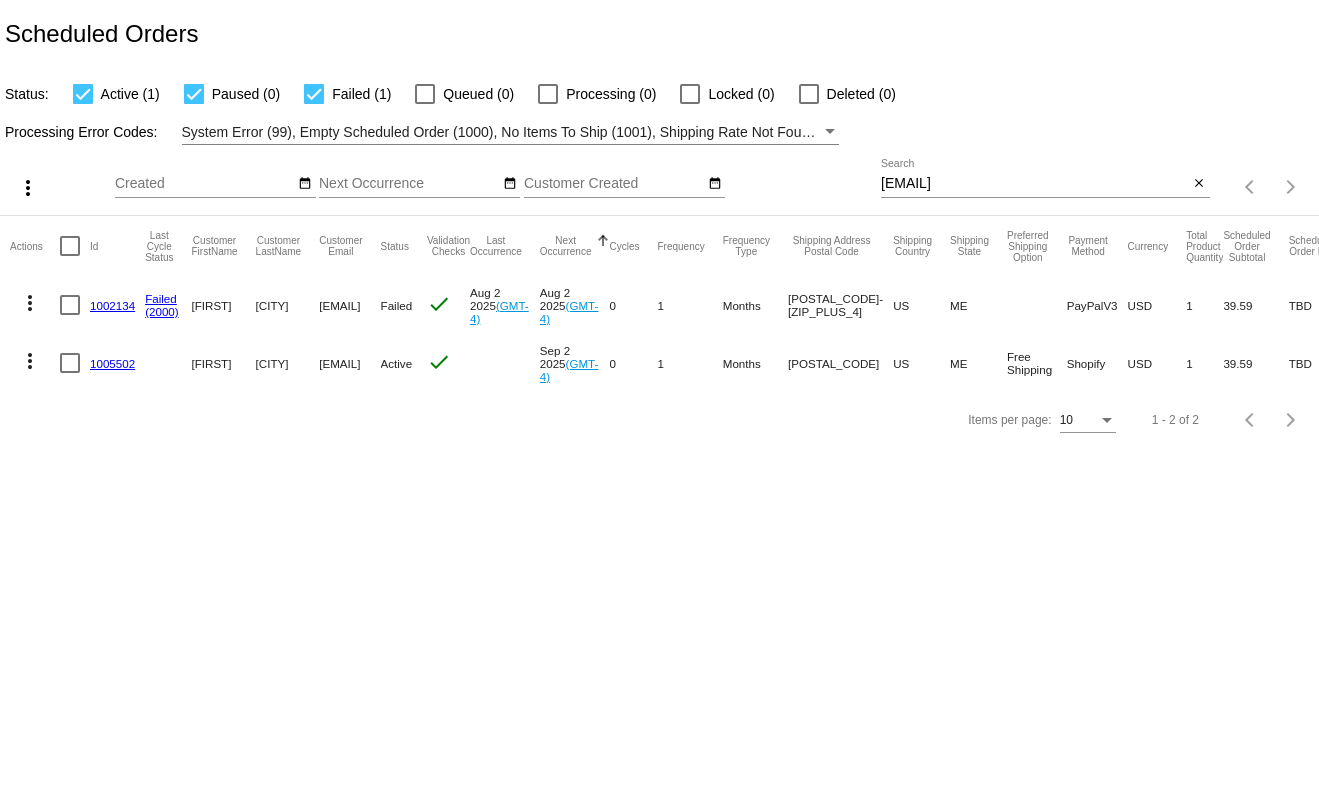 scroll, scrollTop: 0, scrollLeft: 0, axis: both 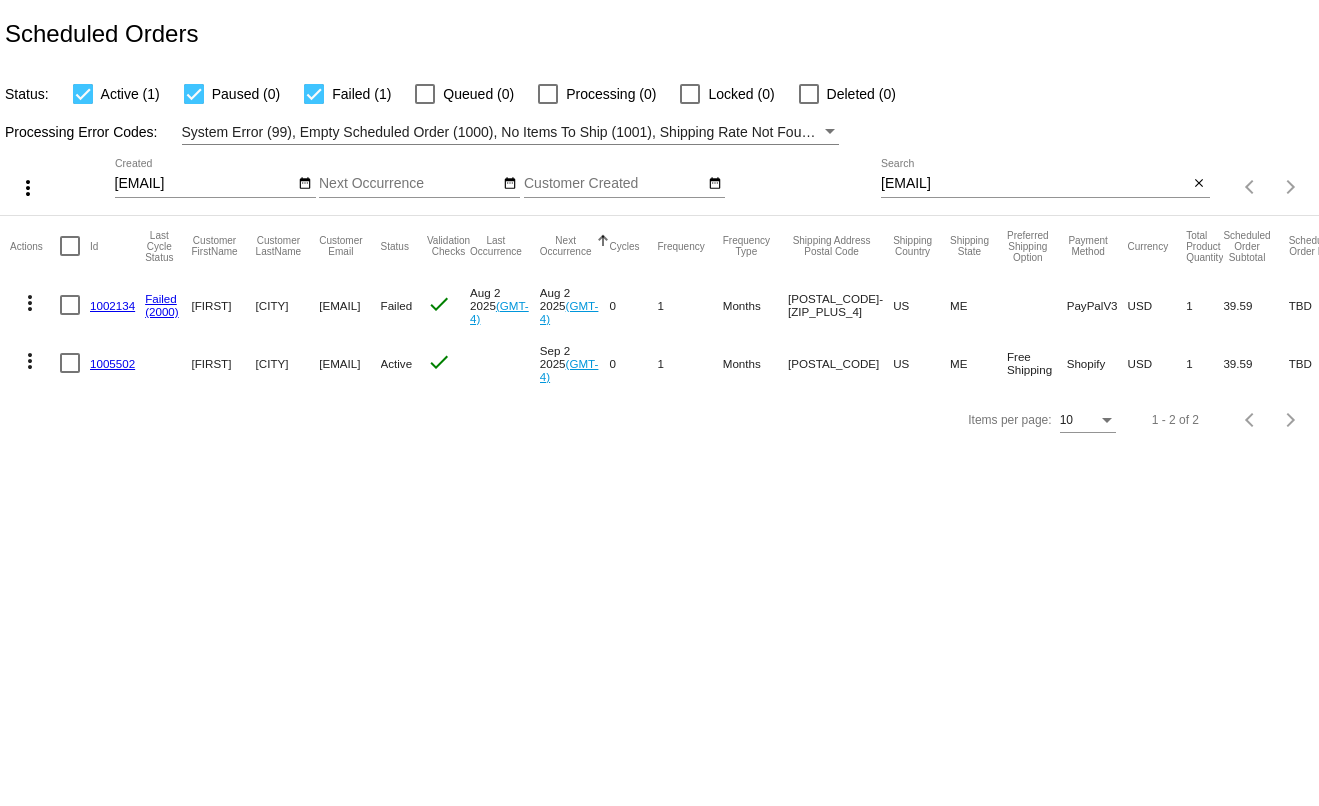 drag, startPoint x: 1146, startPoint y: 475, endPoint x: 1117, endPoint y: 451, distance: 37.64306 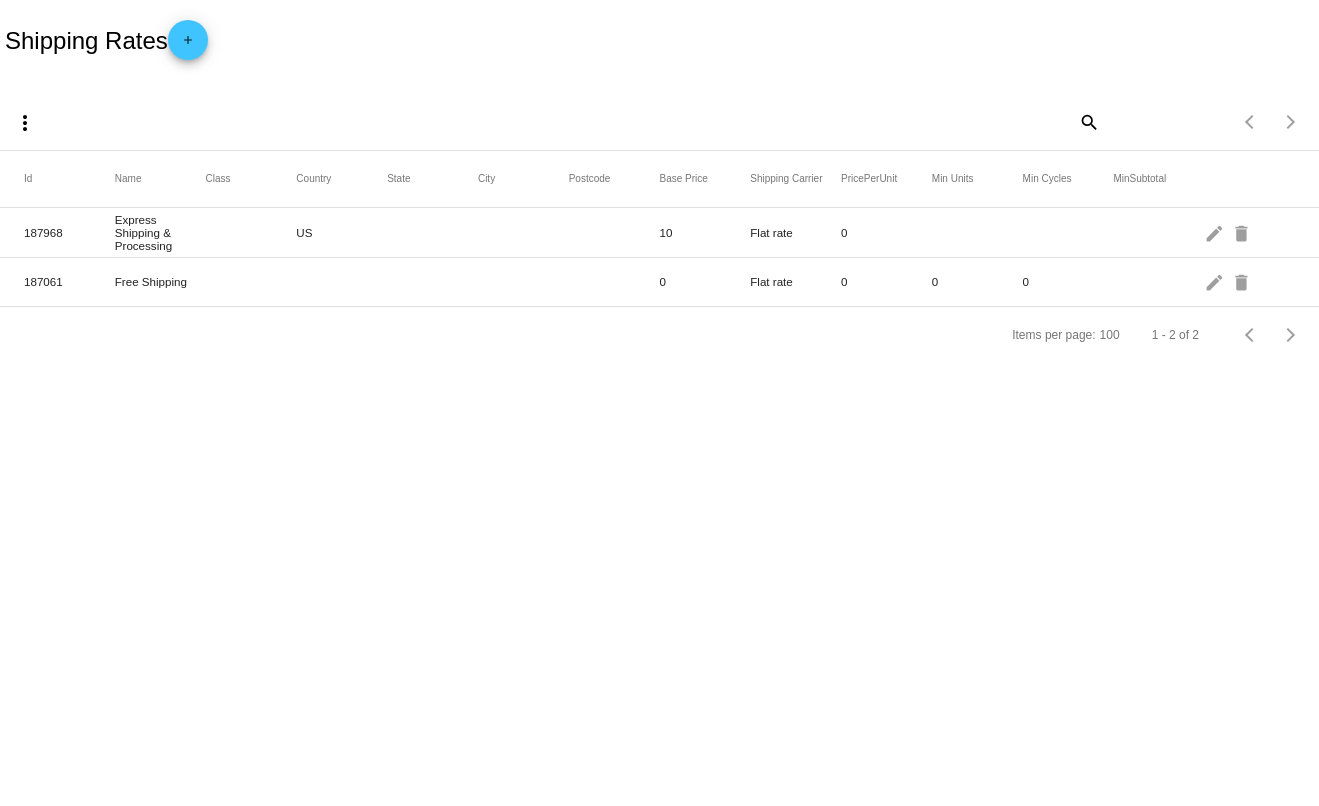 scroll, scrollTop: 0, scrollLeft: 0, axis: both 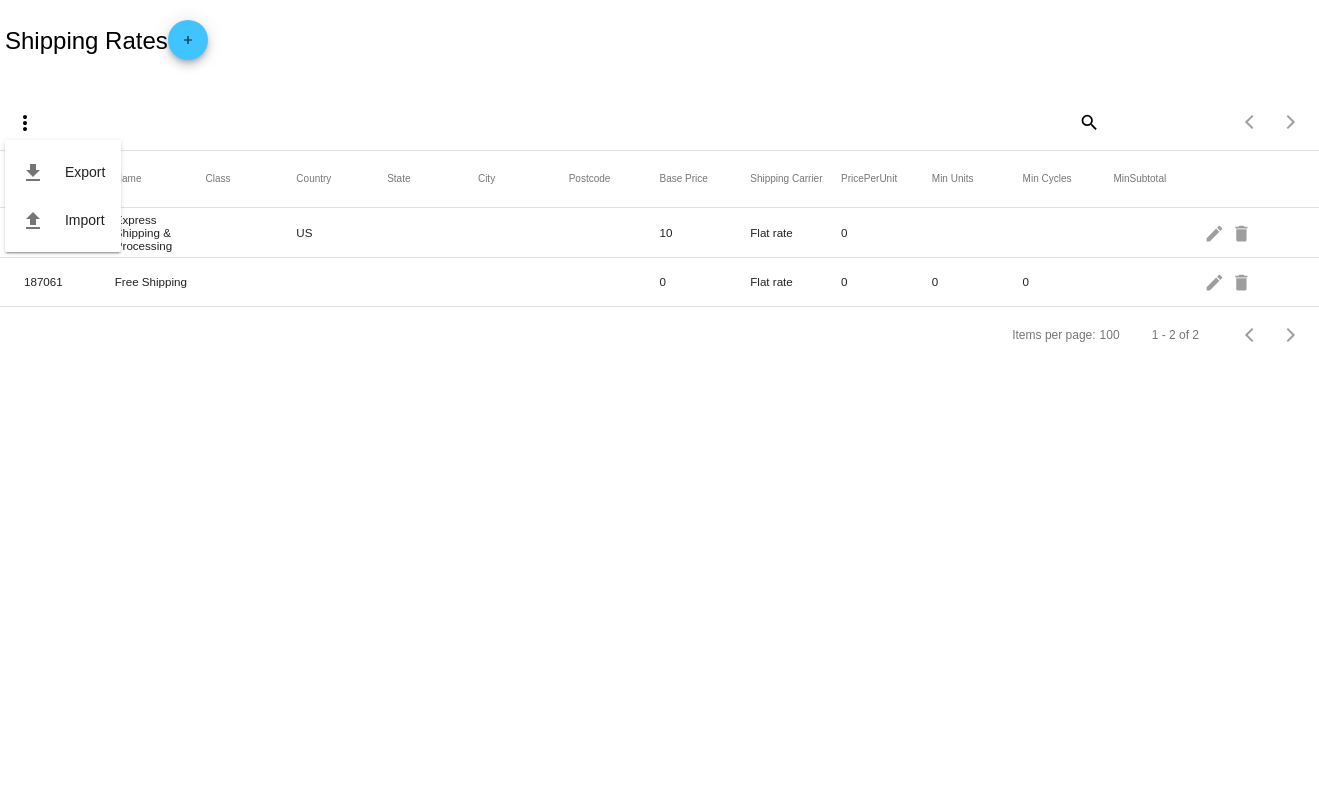 click on "file_download
Export
file_upload
Import" at bounding box center [63, 177] 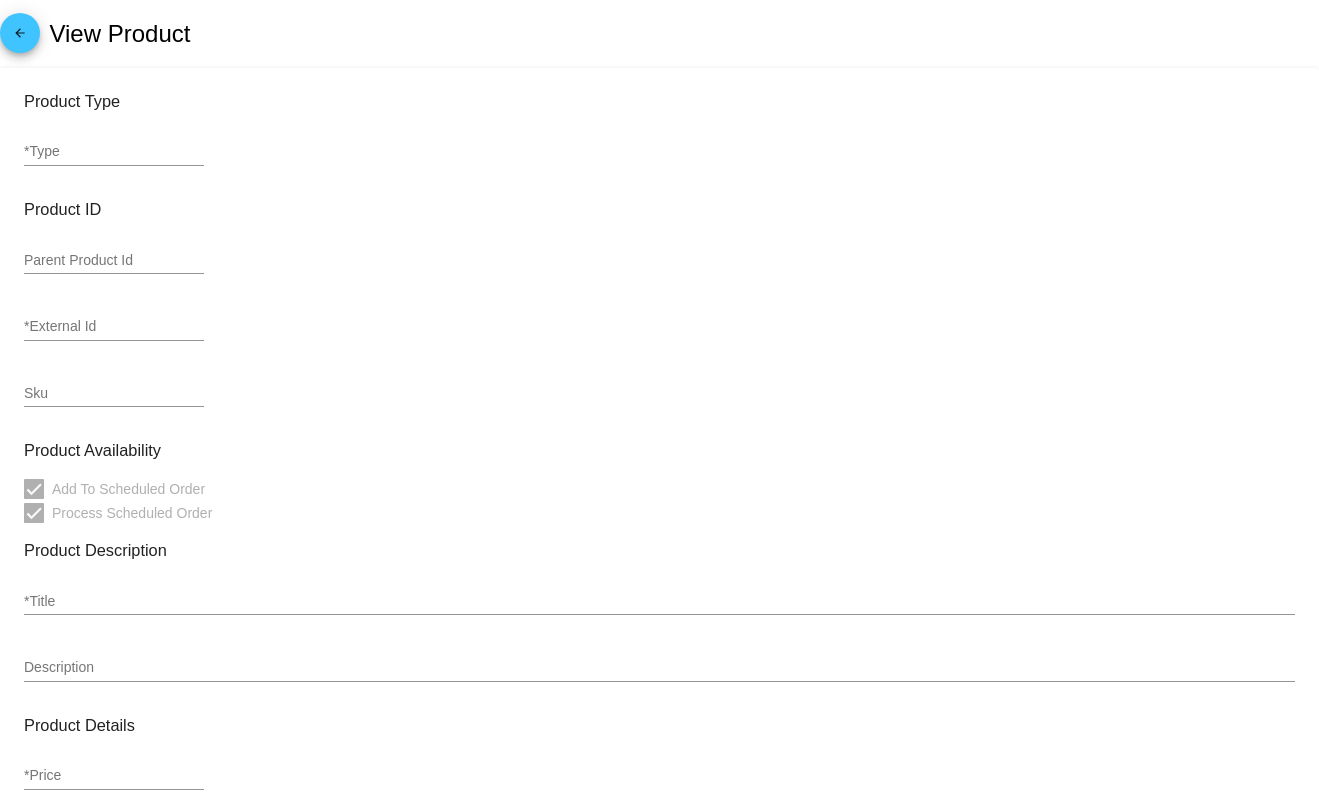scroll, scrollTop: 0, scrollLeft: 0, axis: both 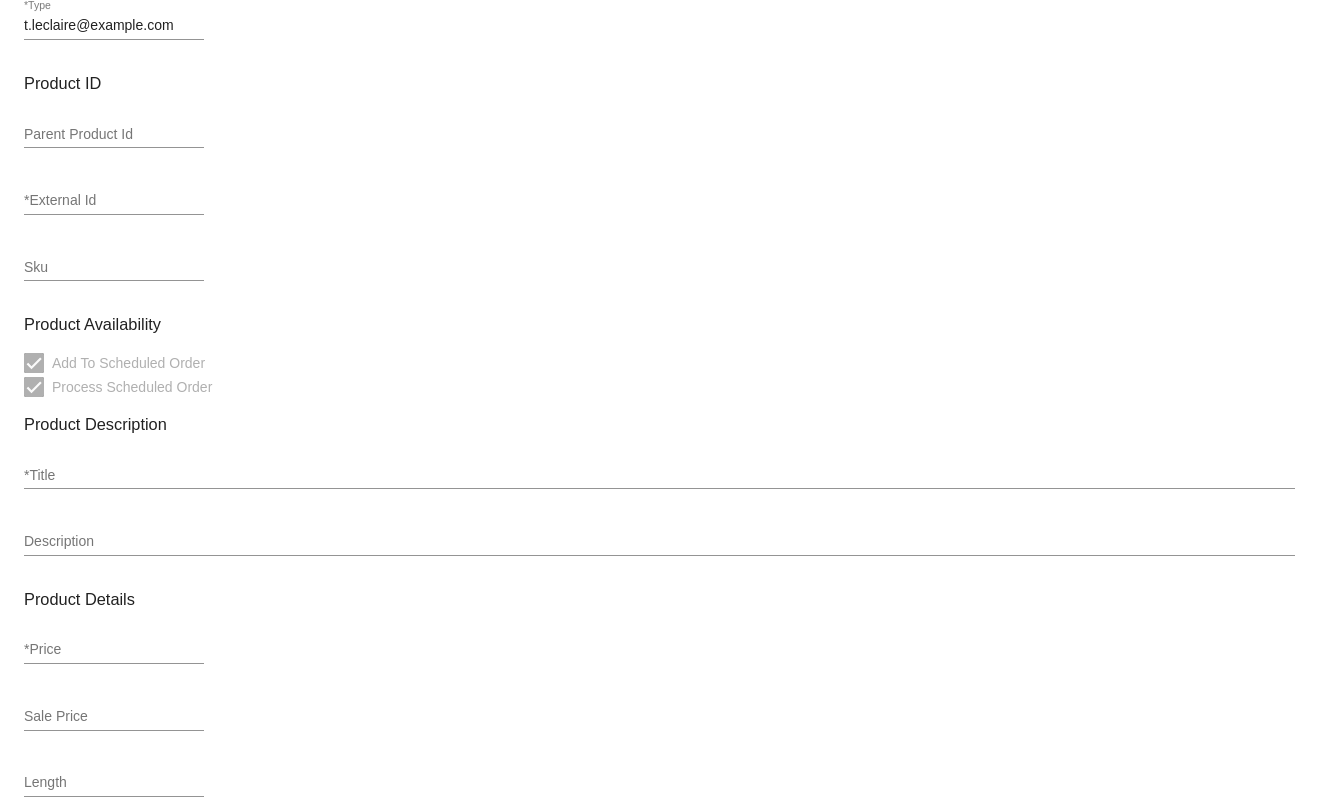 type on "variable" 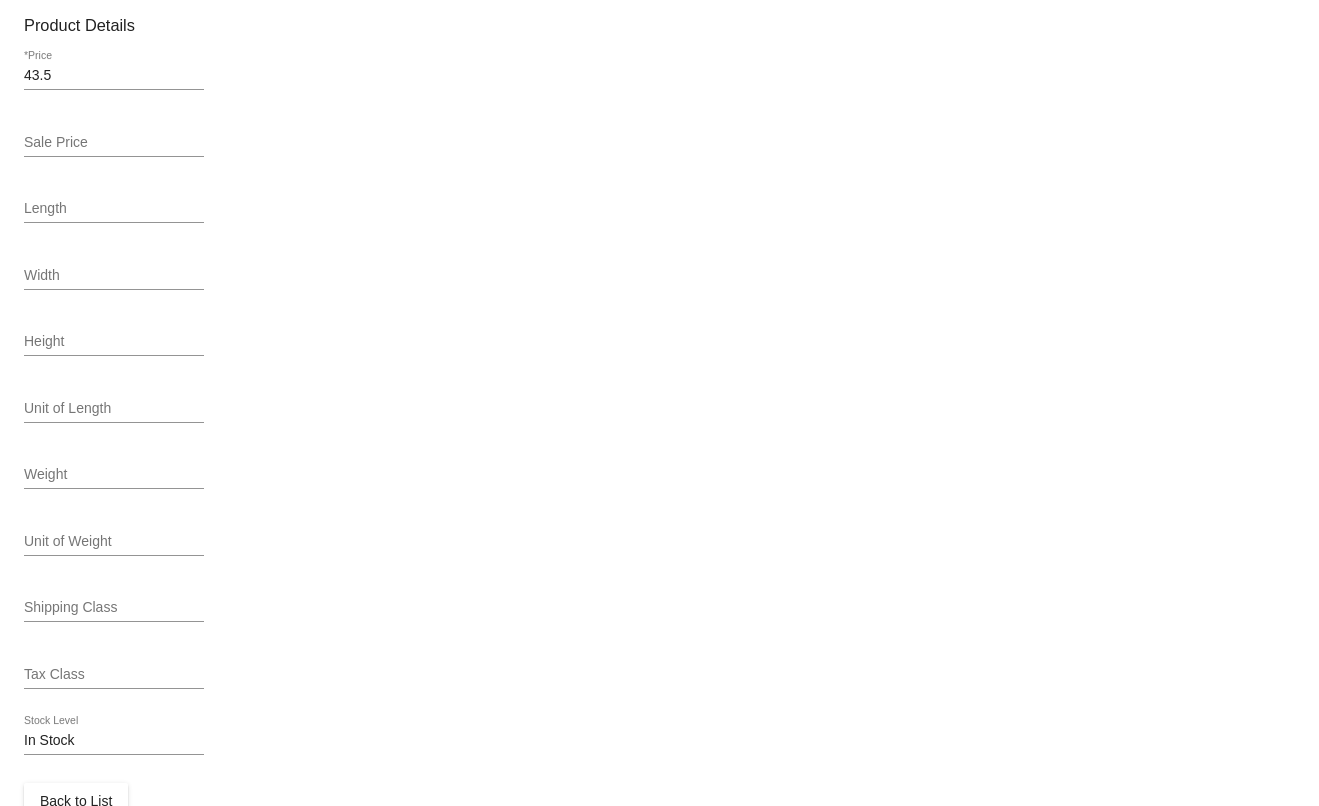 scroll, scrollTop: 767, scrollLeft: 0, axis: vertical 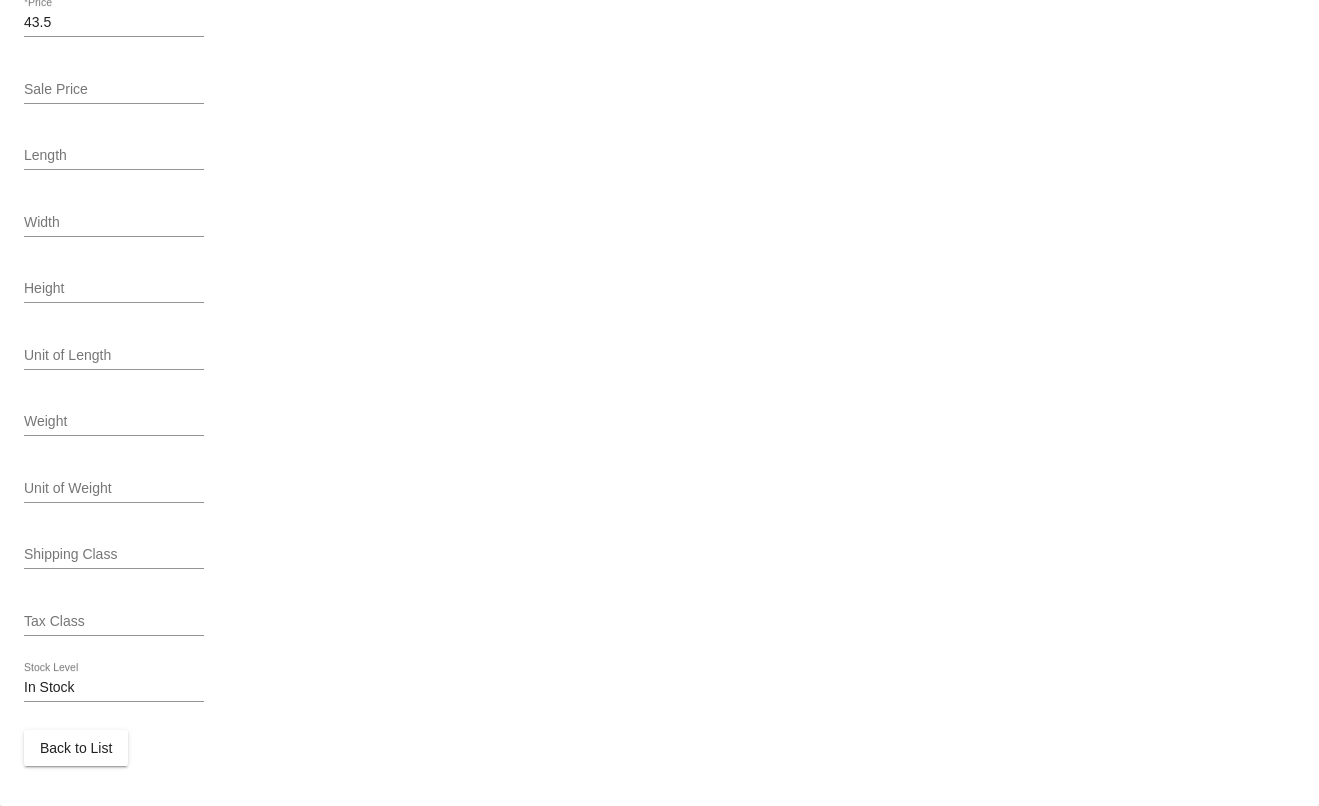 click on "Shipping Class" at bounding box center [114, 555] 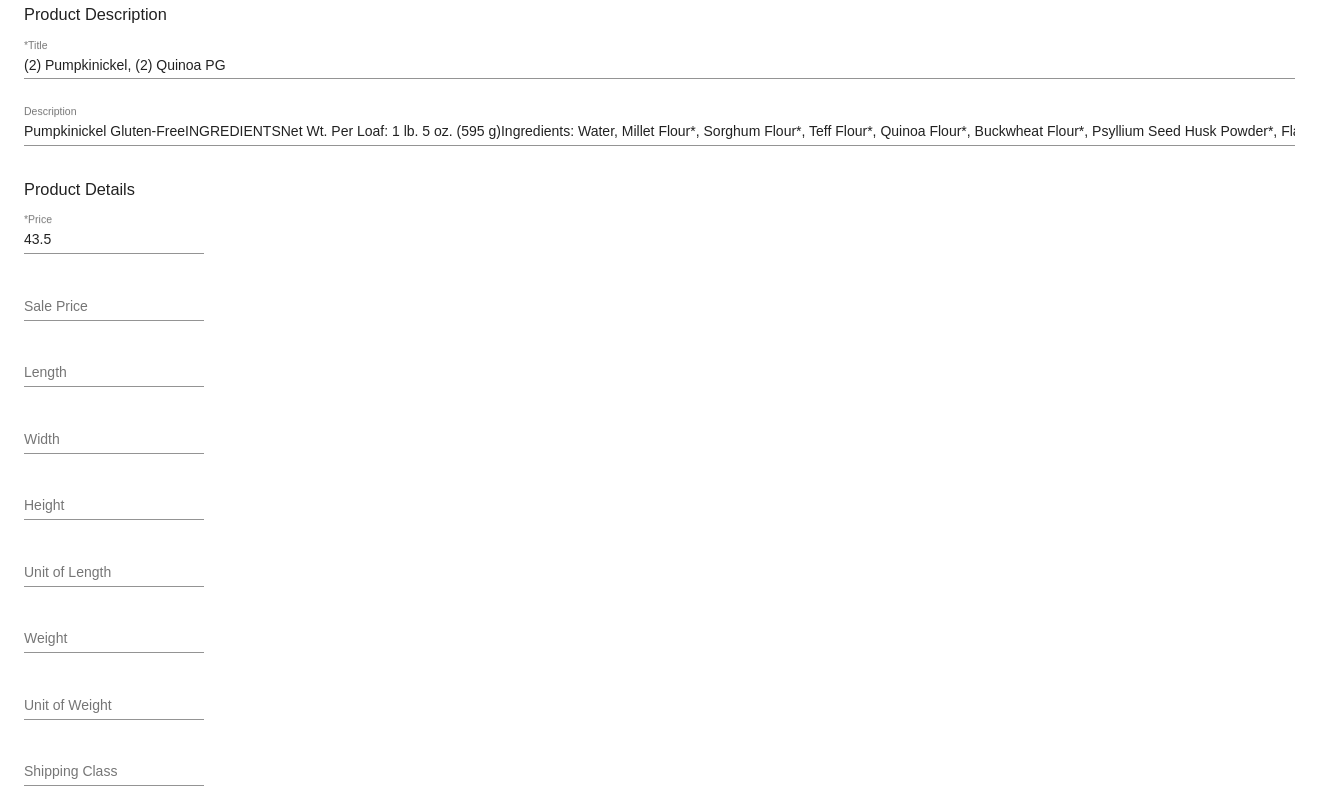 scroll, scrollTop: 267, scrollLeft: 0, axis: vertical 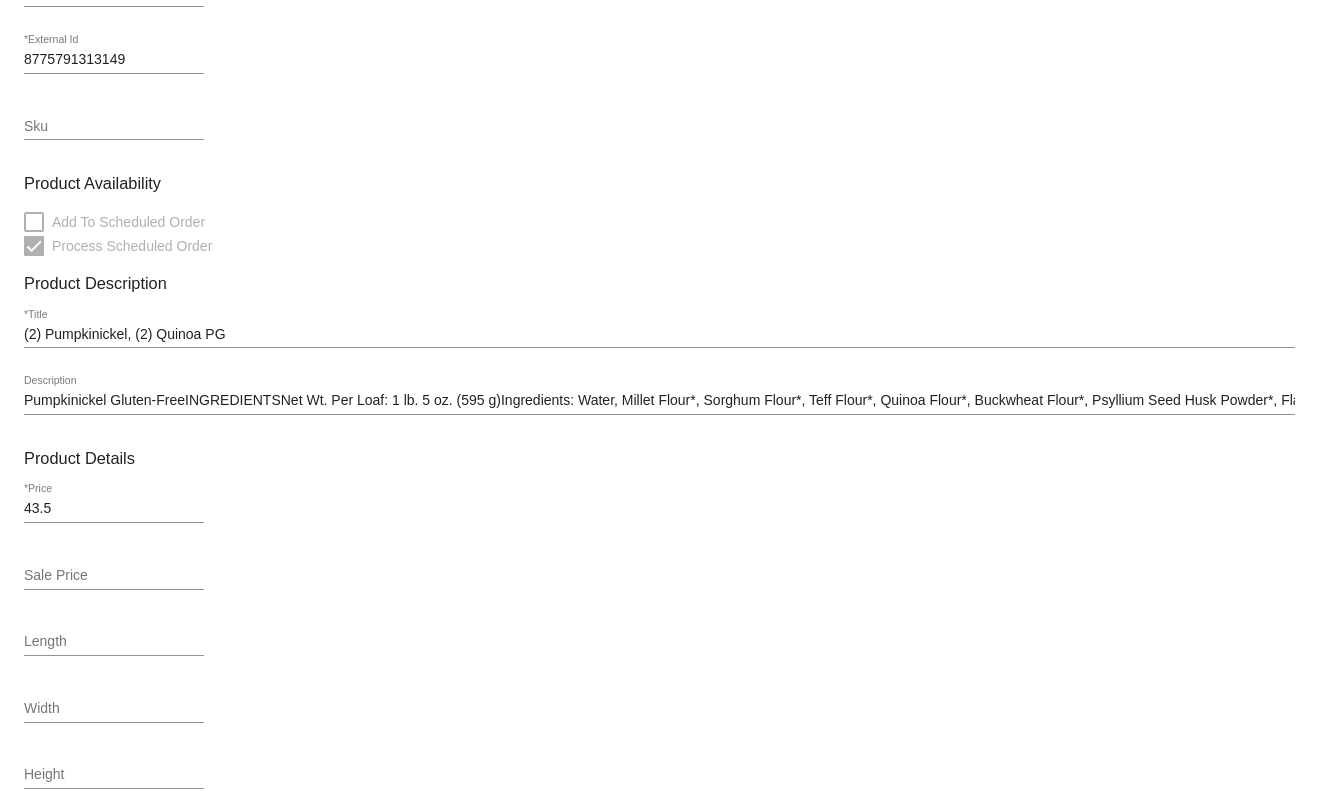 click on "(2) Pumpkinickel, (2) Quinoa PG" at bounding box center (659, 335) 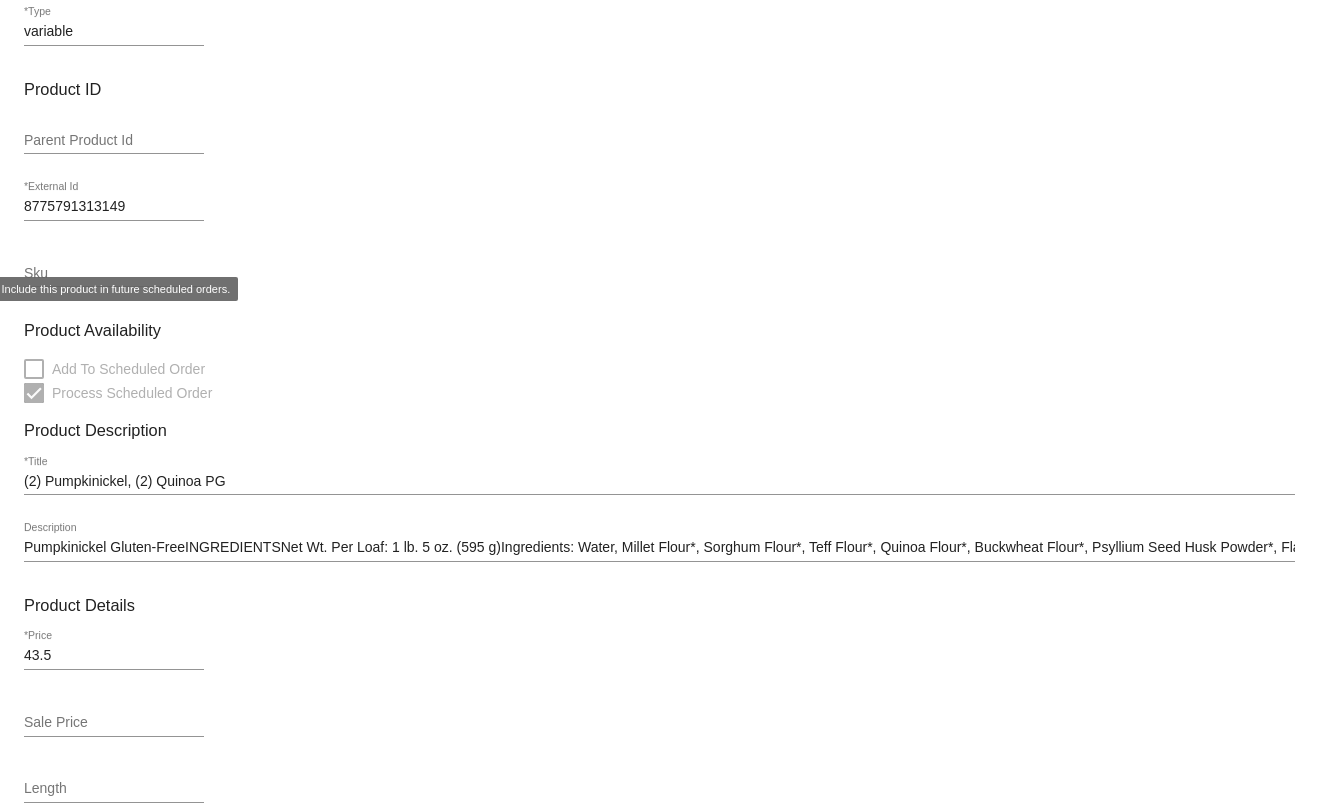 scroll, scrollTop: 0, scrollLeft: 0, axis: both 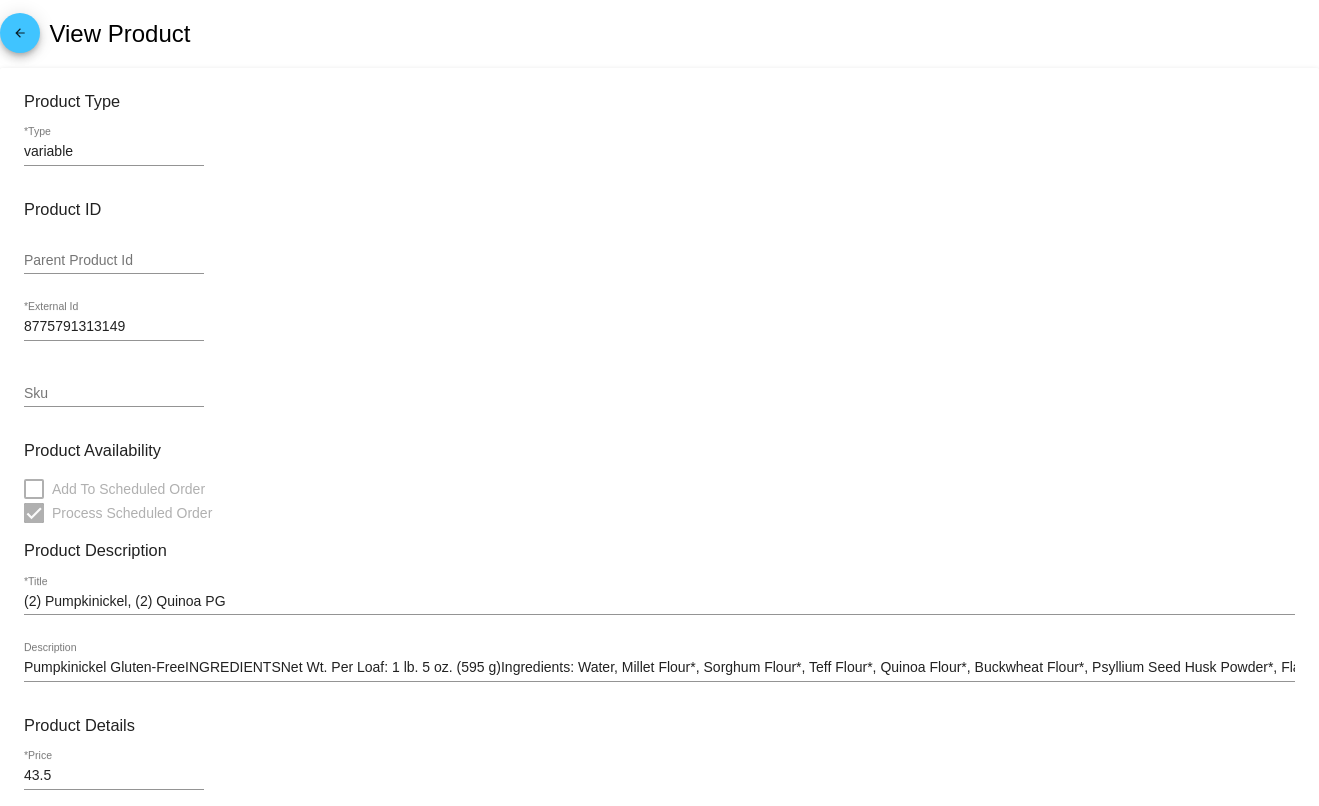click on "arrow_back" 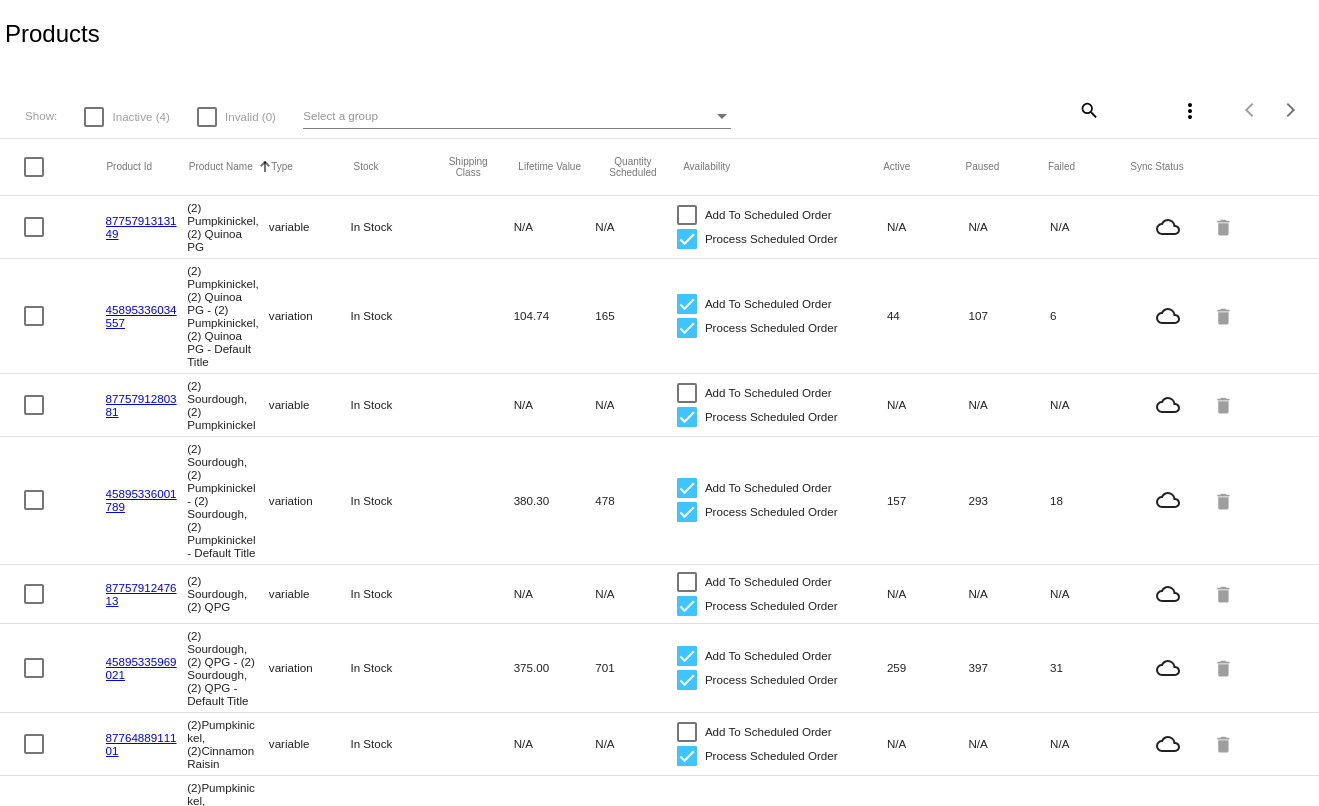 click on "45895336034557" 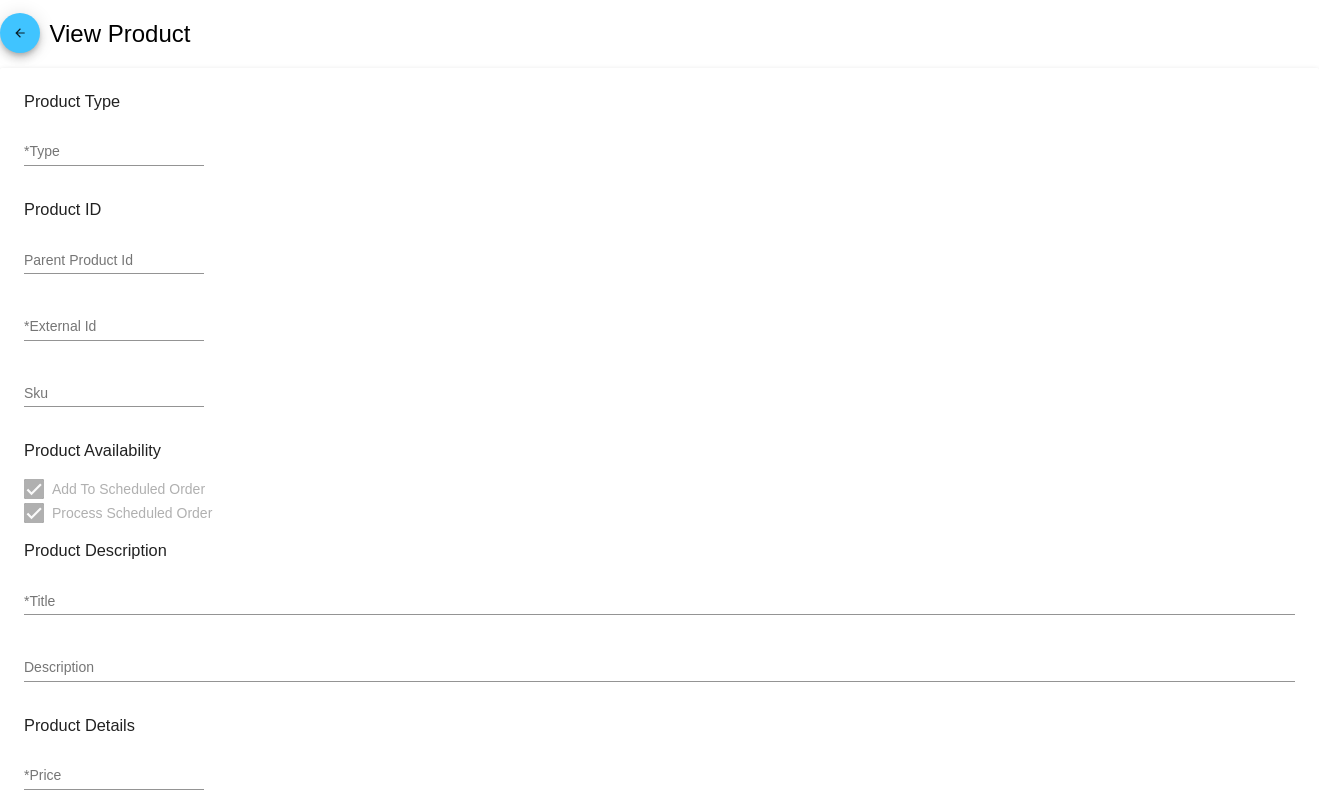 type on "variation" 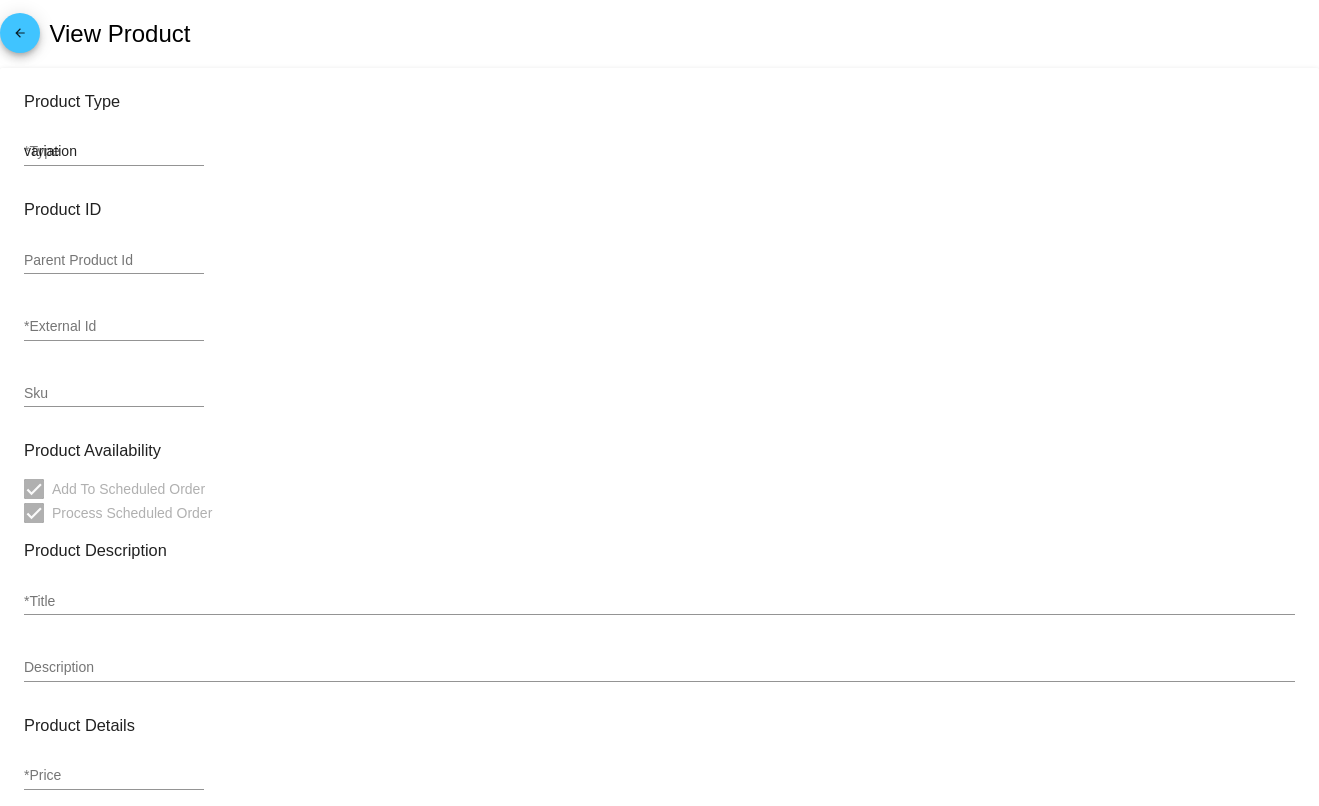 type on "500196" 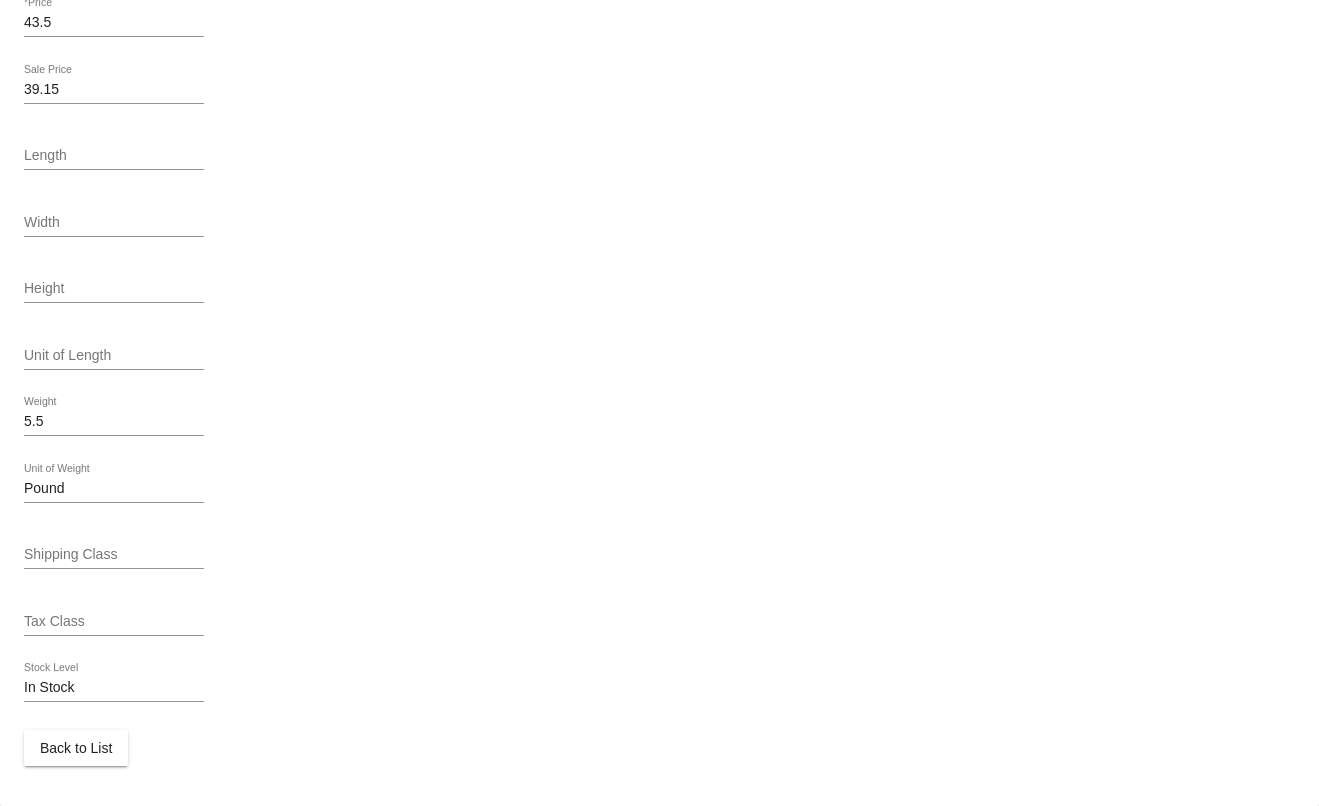scroll, scrollTop: 767, scrollLeft: 0, axis: vertical 